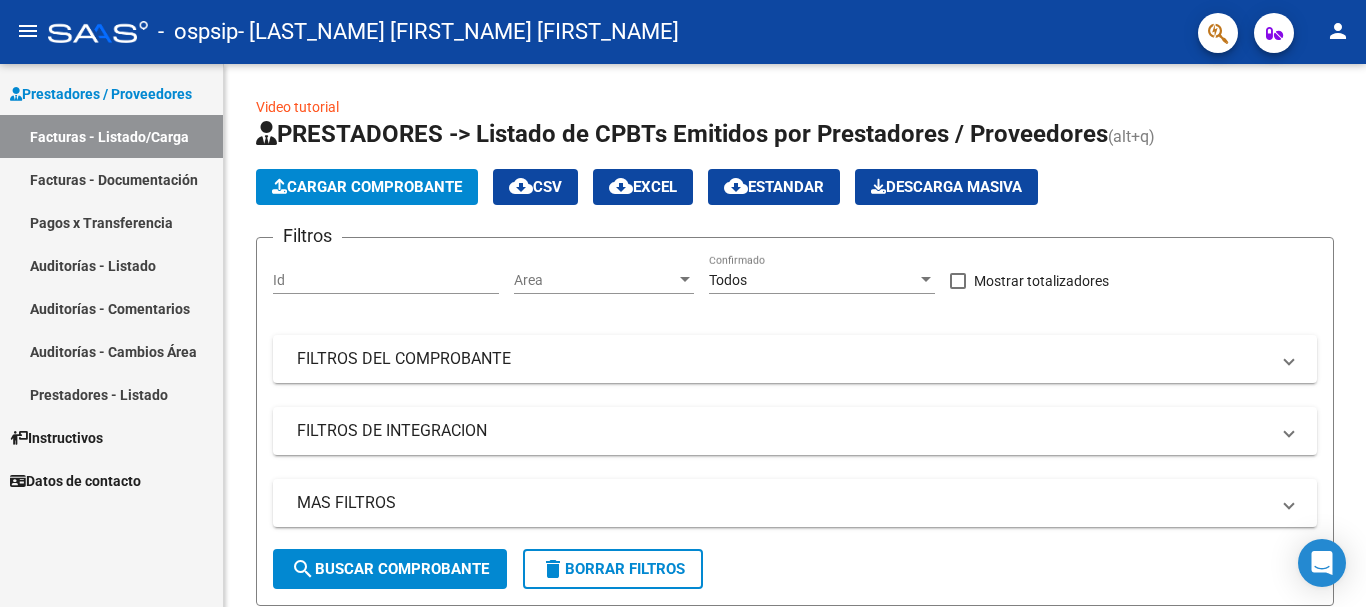 scroll, scrollTop: 0, scrollLeft: 0, axis: both 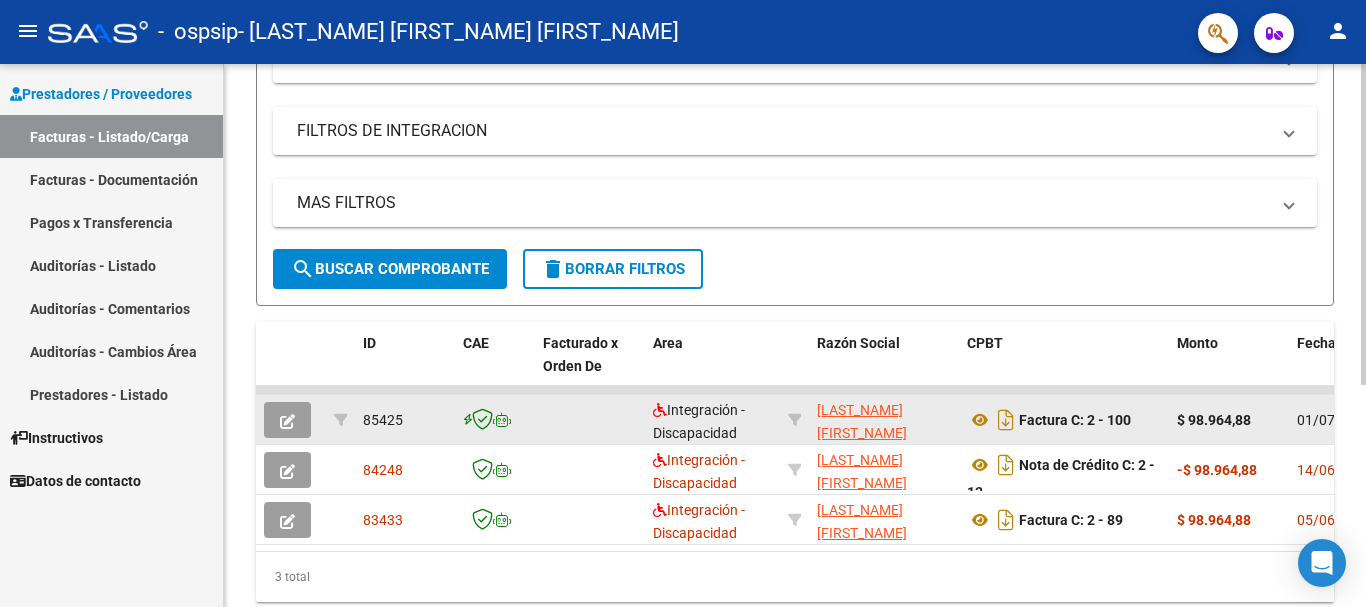 click 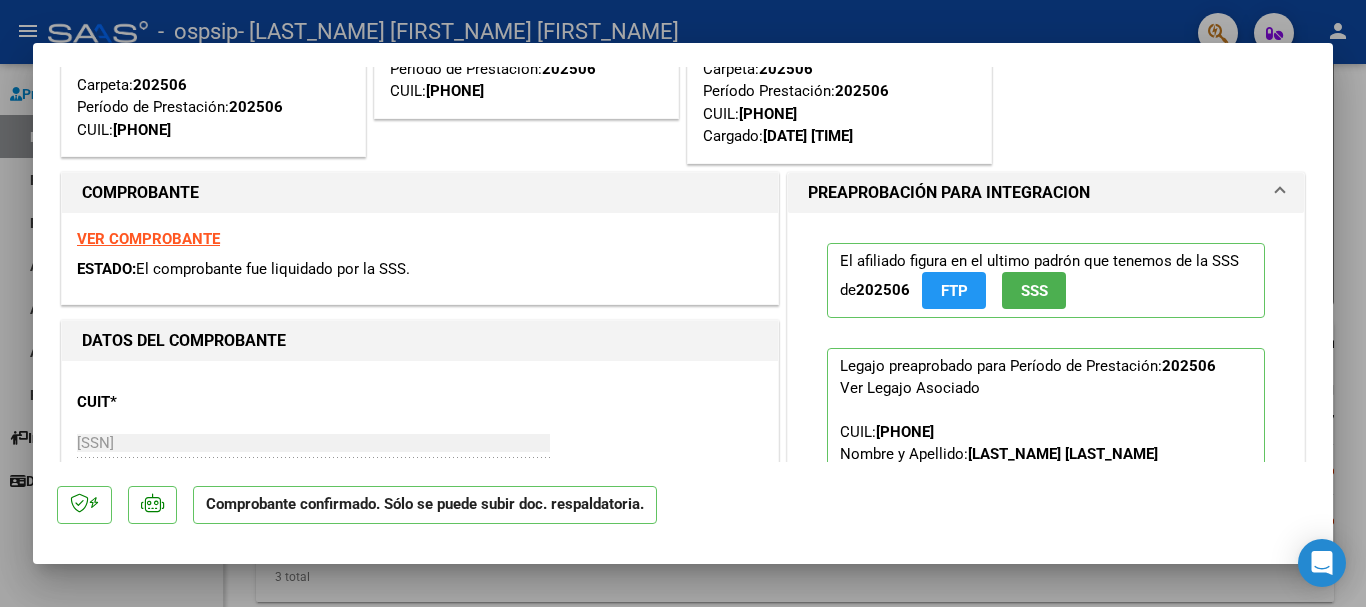 scroll, scrollTop: 180, scrollLeft: 0, axis: vertical 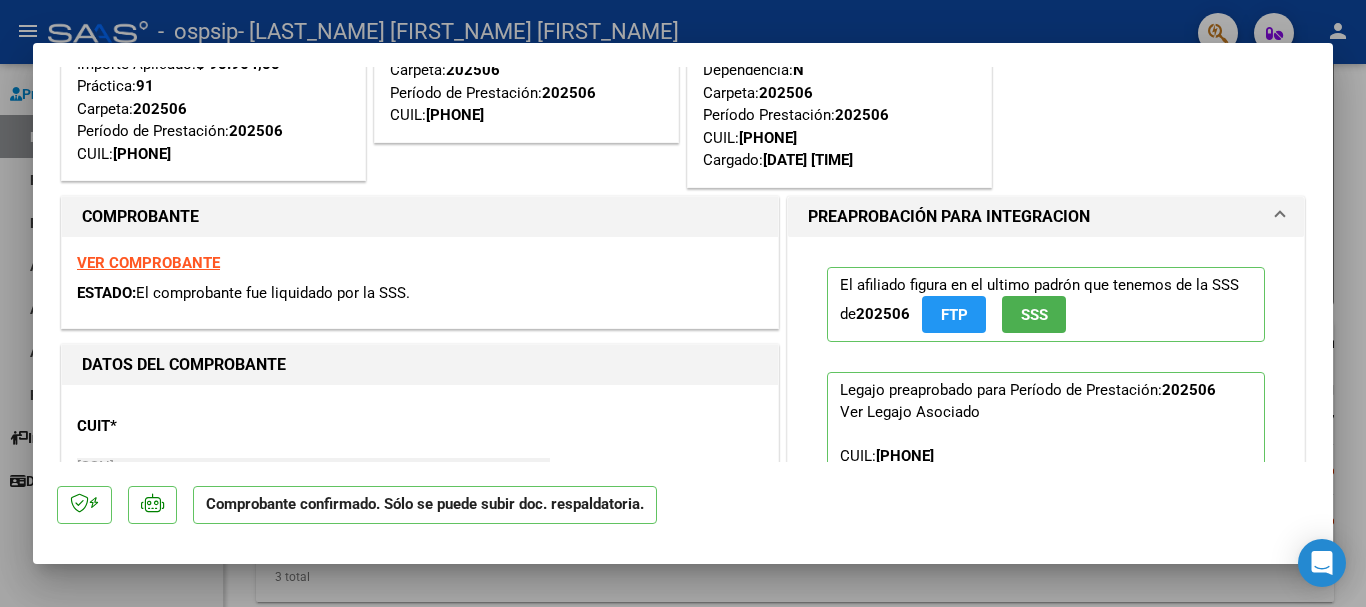 click on "VER COMPROBANTE" at bounding box center (148, 263) 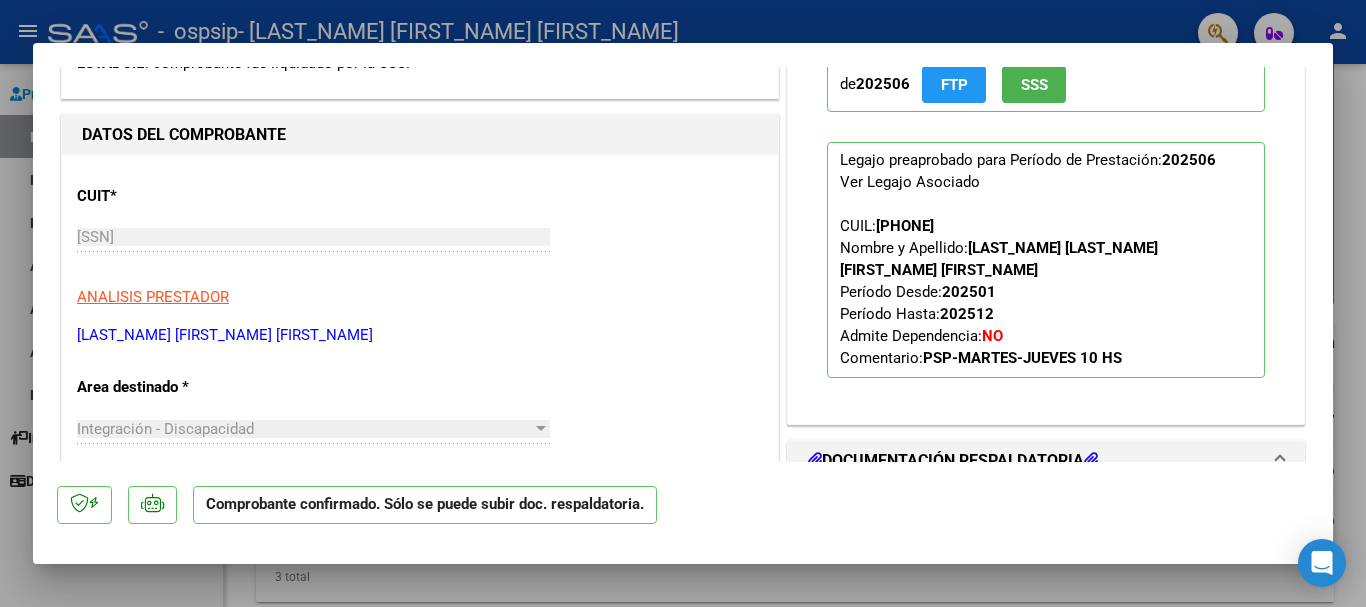 scroll, scrollTop: 380, scrollLeft: 0, axis: vertical 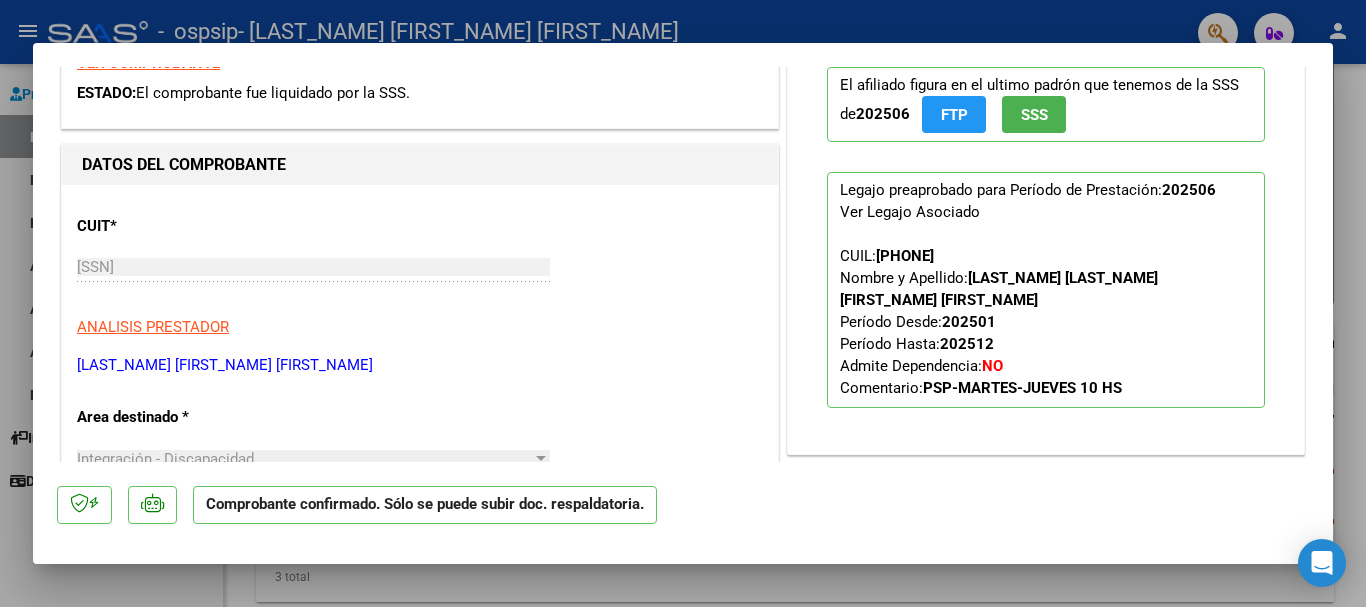 click at bounding box center [683, 303] 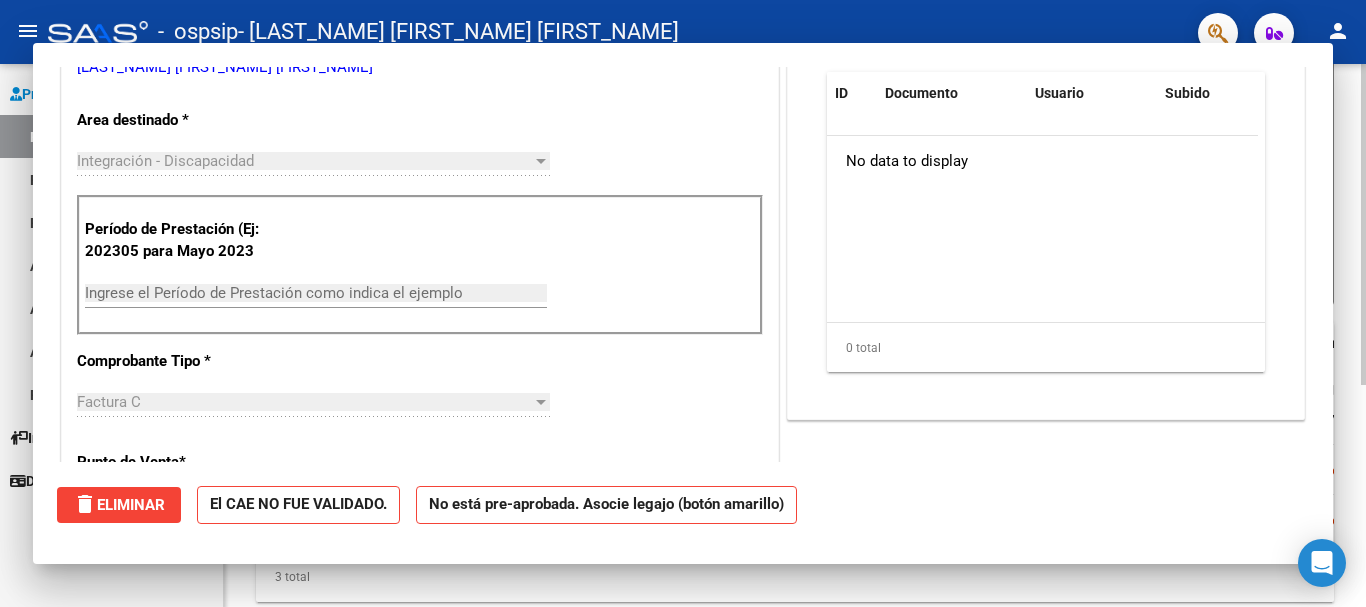 scroll, scrollTop: 0, scrollLeft: 0, axis: both 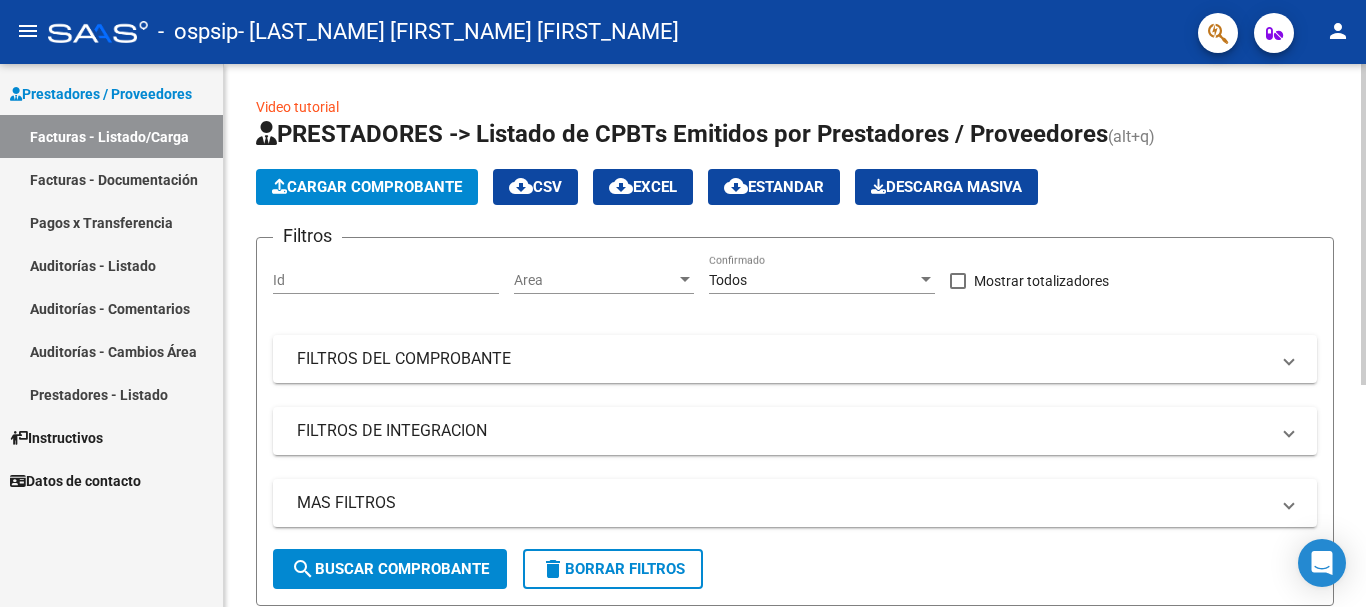 click on "Cargar Comprobante" 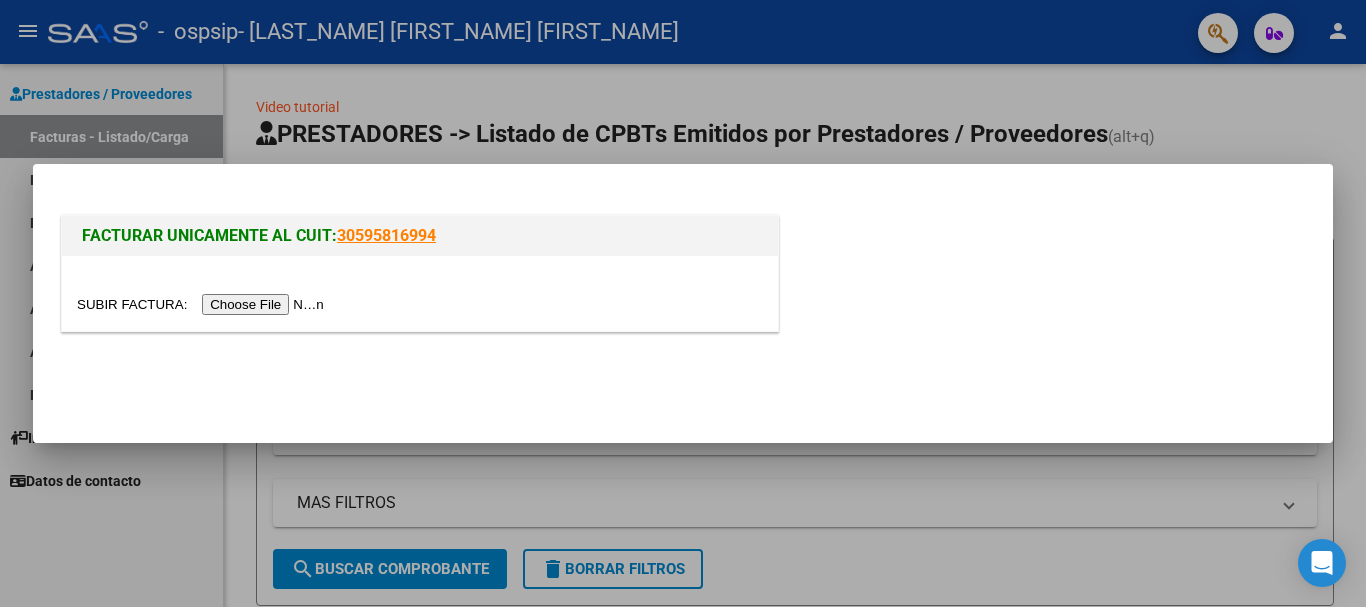 click at bounding box center [683, 303] 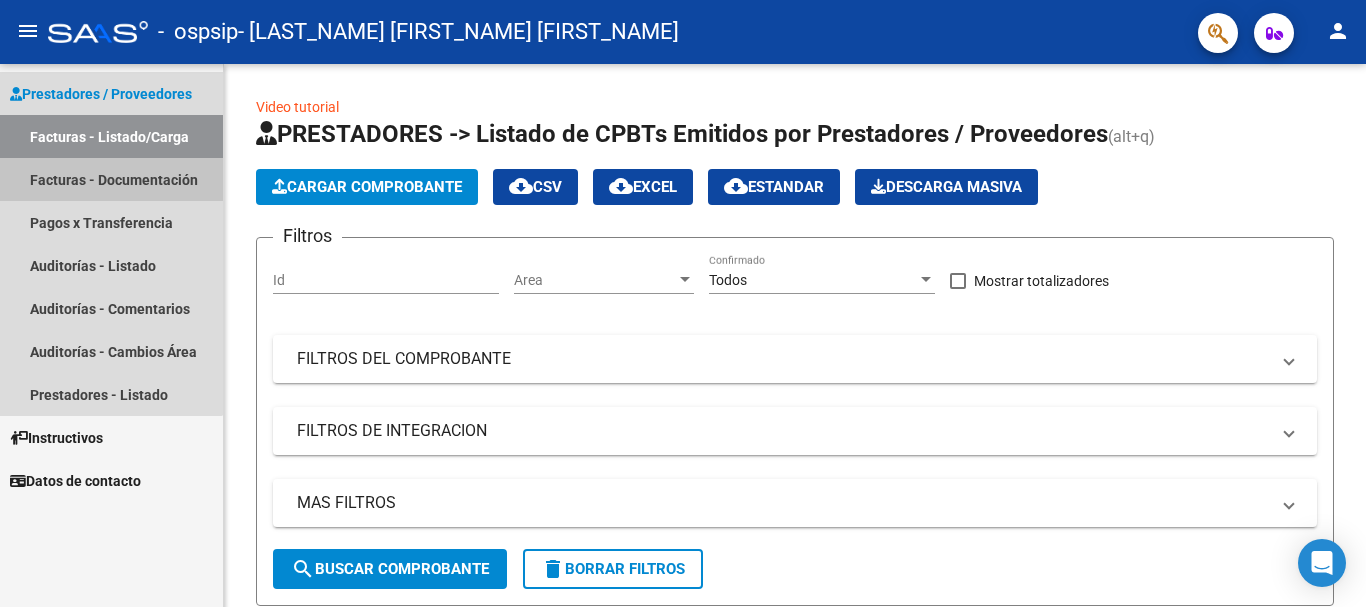 click on "Facturas - Documentación" at bounding box center (111, 179) 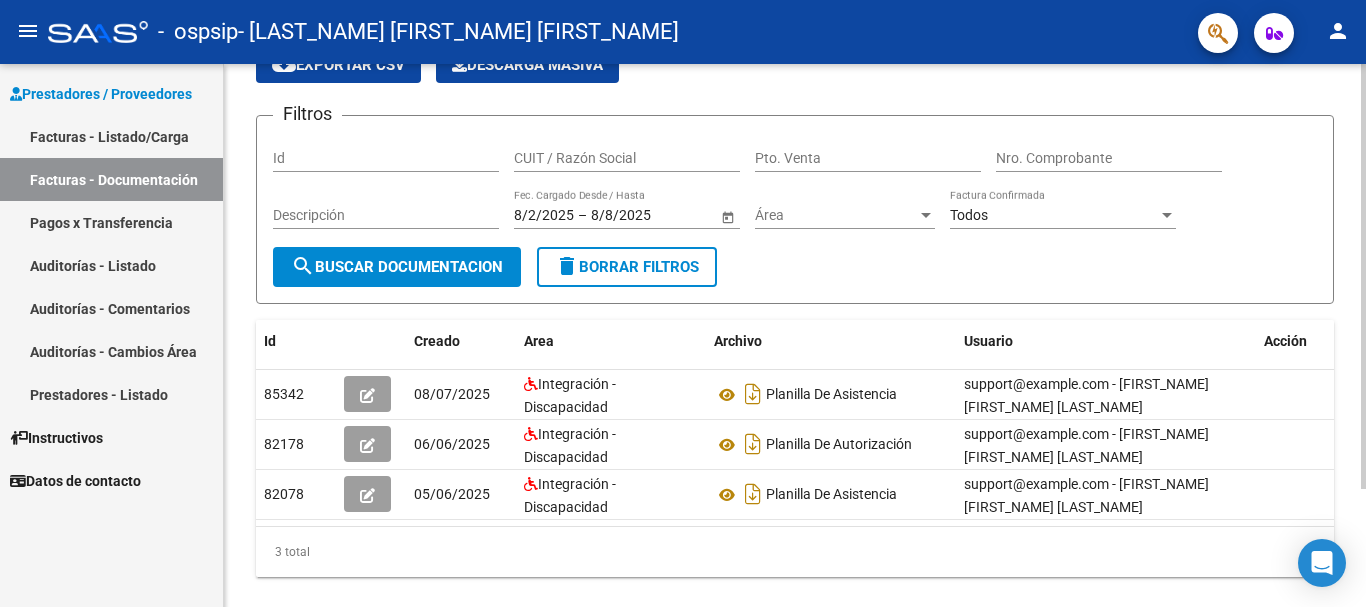 scroll, scrollTop: 0, scrollLeft: 0, axis: both 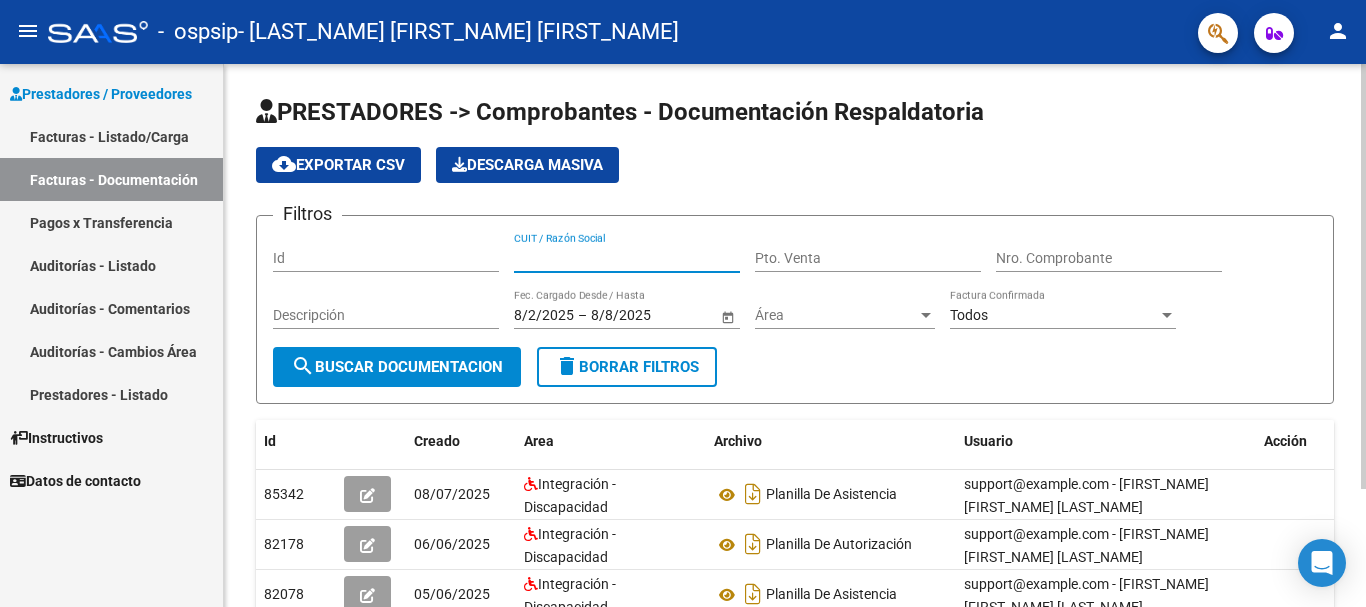 click on "CUIT / Razón Social" at bounding box center (627, 258) 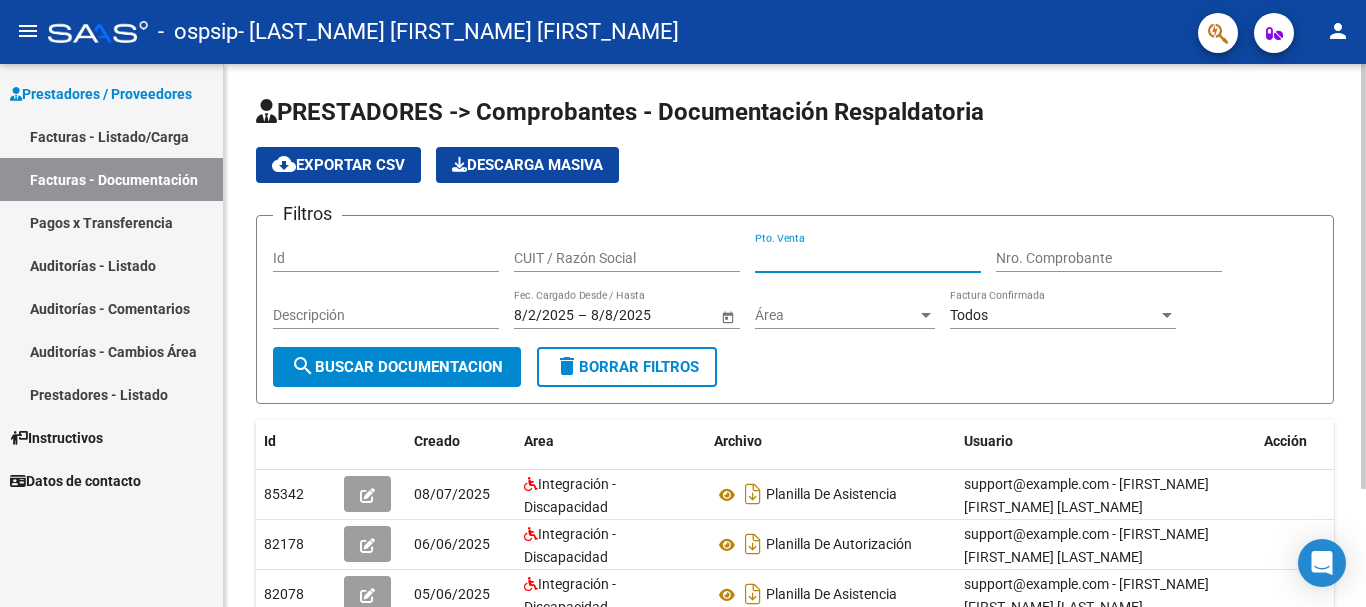 click on "Pto. Venta" at bounding box center [868, 258] 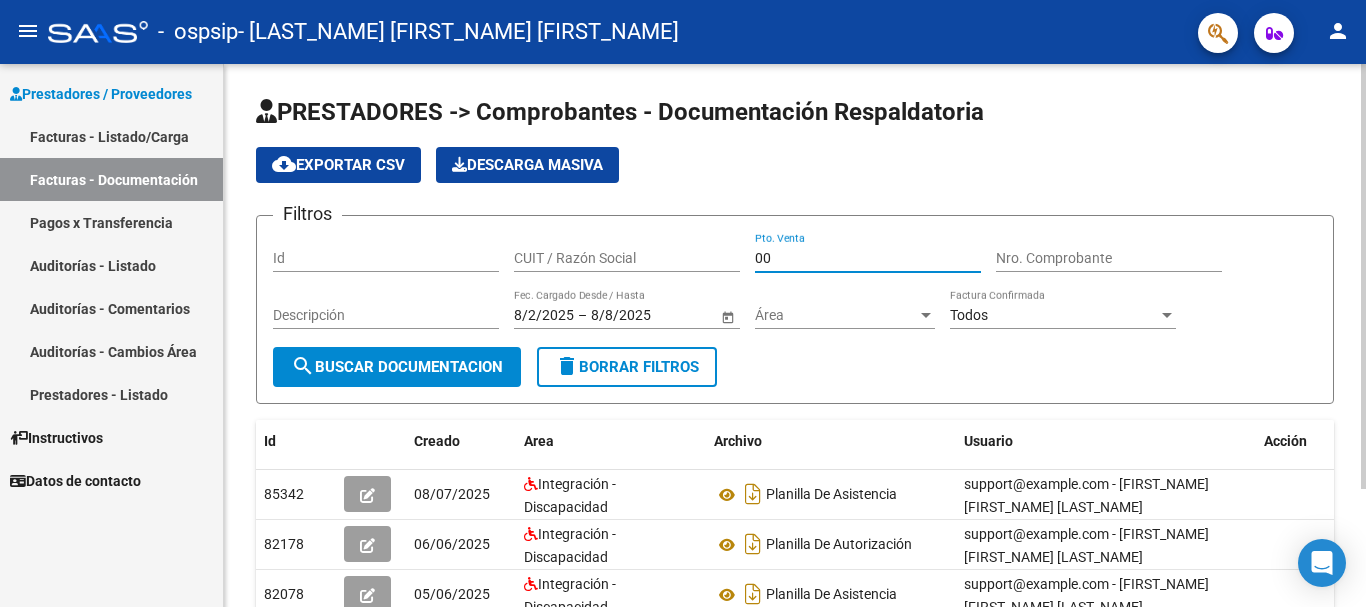 type on "0" 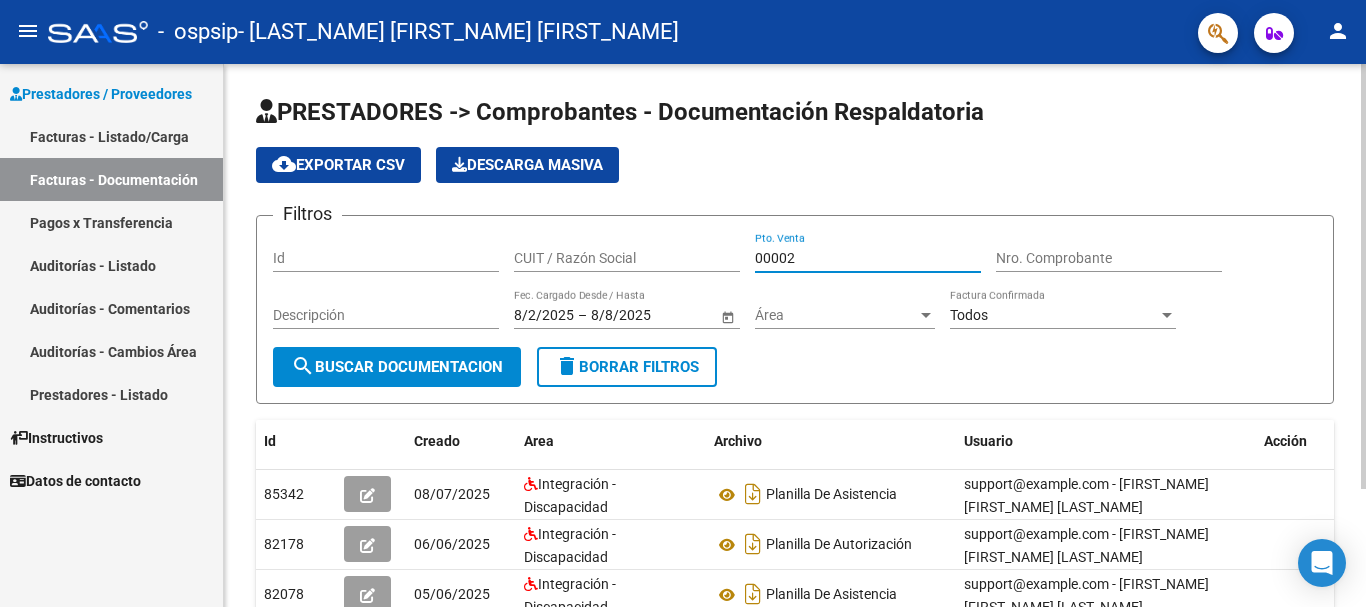 type on "00002" 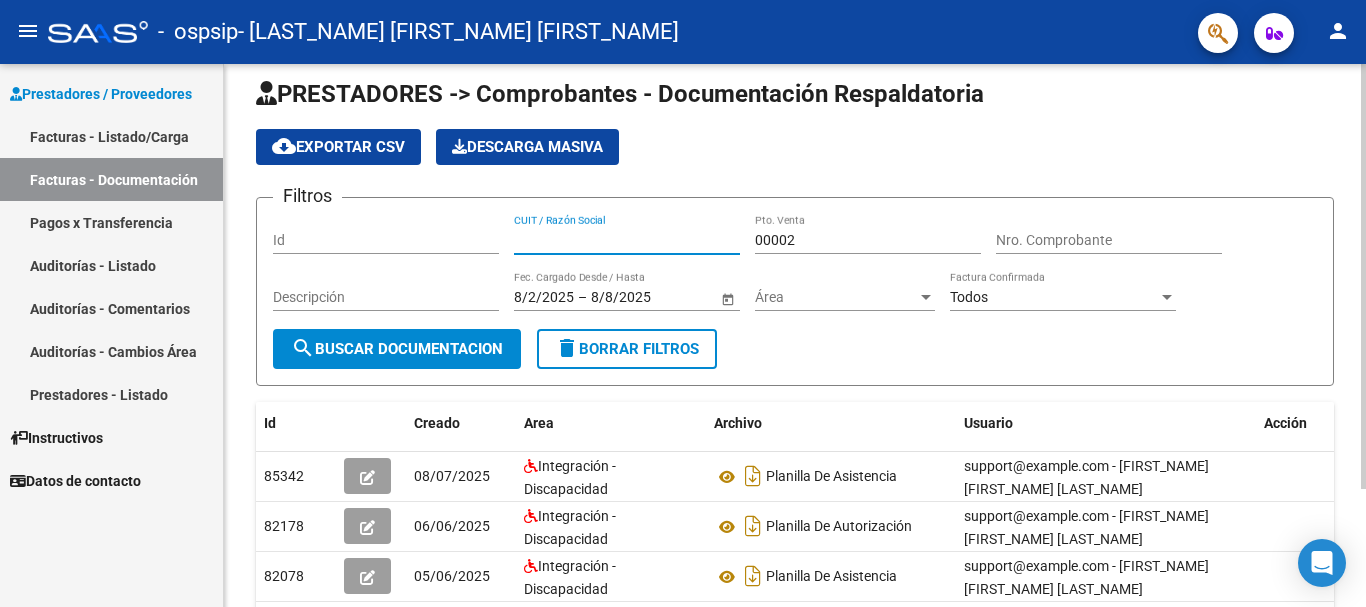 scroll, scrollTop: 0, scrollLeft: 0, axis: both 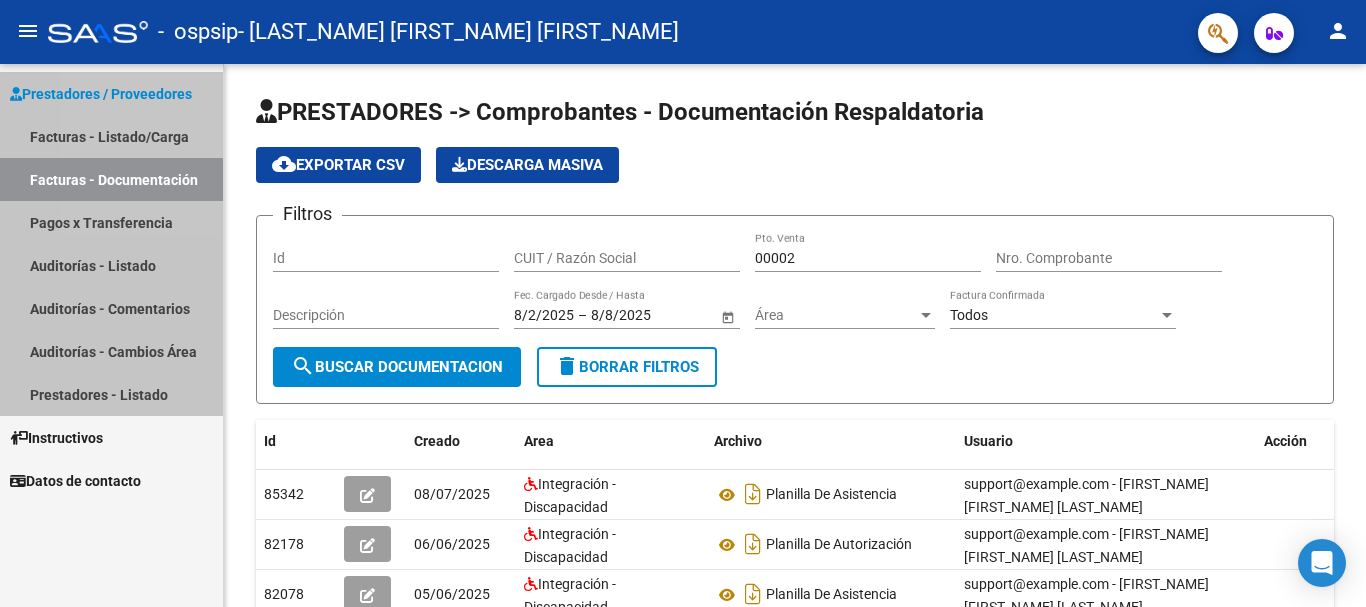 click on "Prestadores / Proveedores" at bounding box center (101, 94) 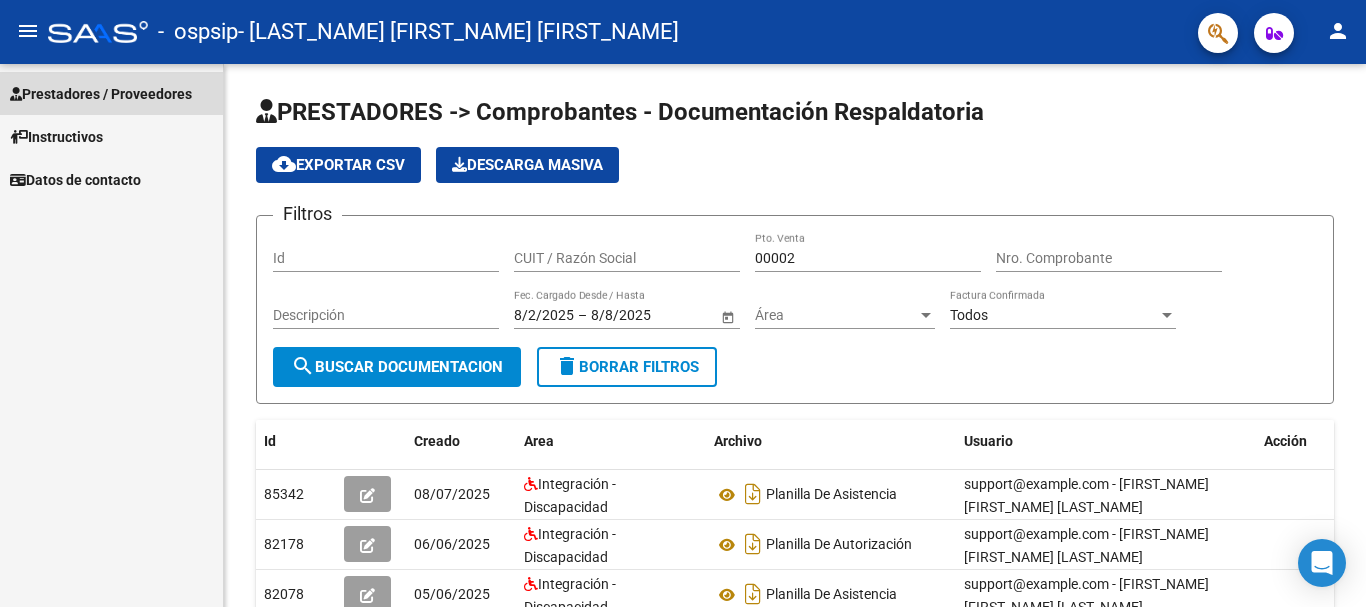 click on "Prestadores / Proveedores" at bounding box center [101, 94] 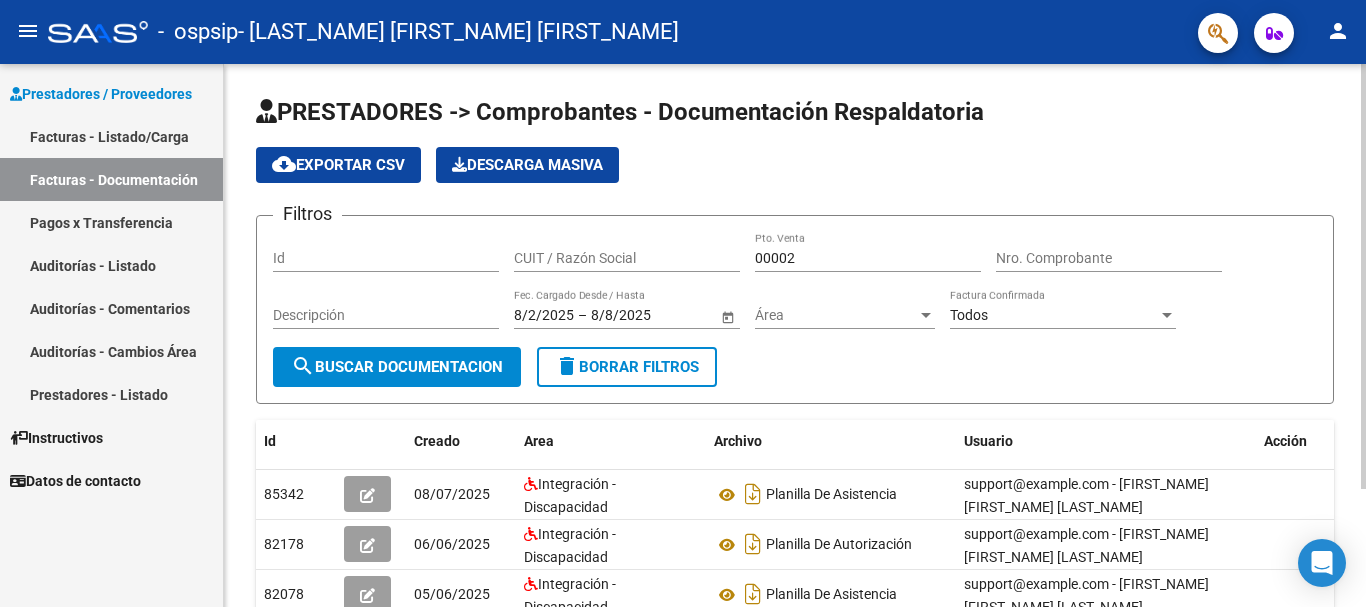 click on "Nro. Comprobante" at bounding box center (1109, 258) 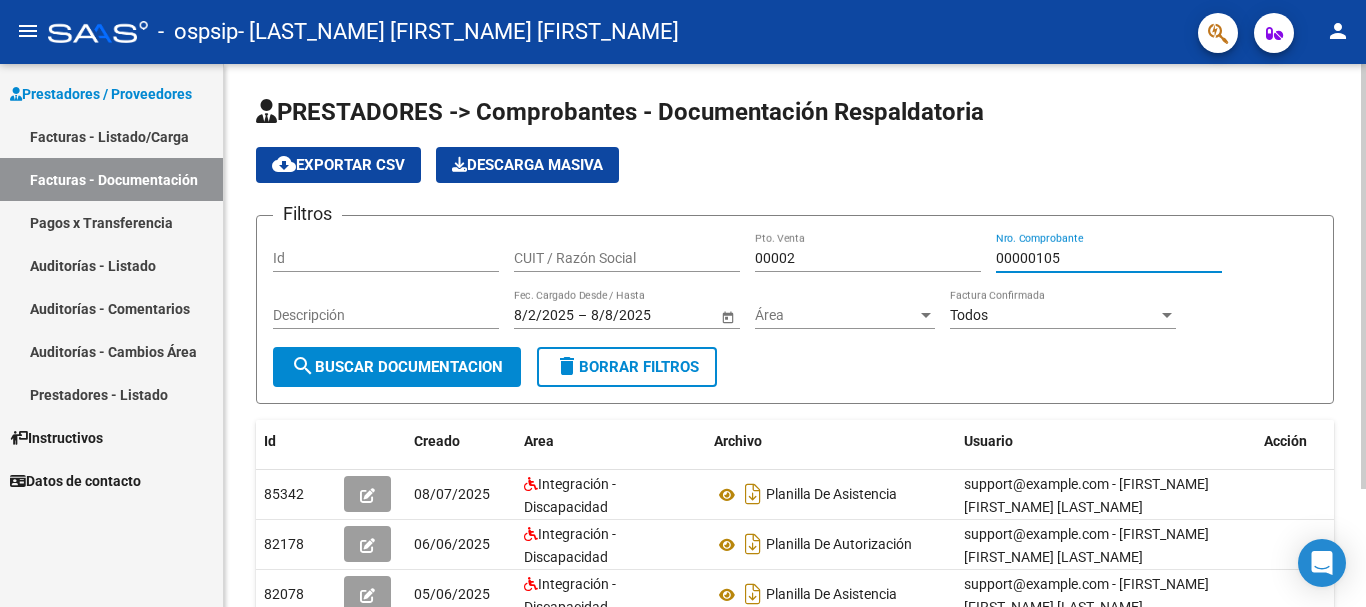 type on "00000105" 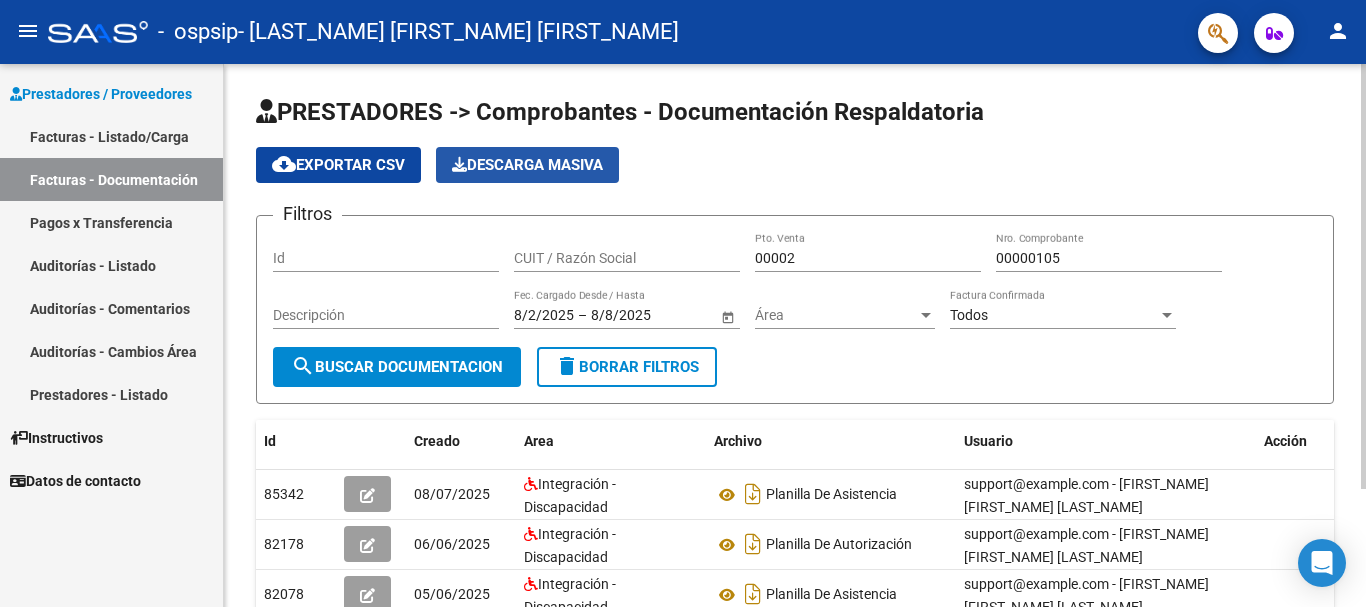 click on "Descarga Masiva" 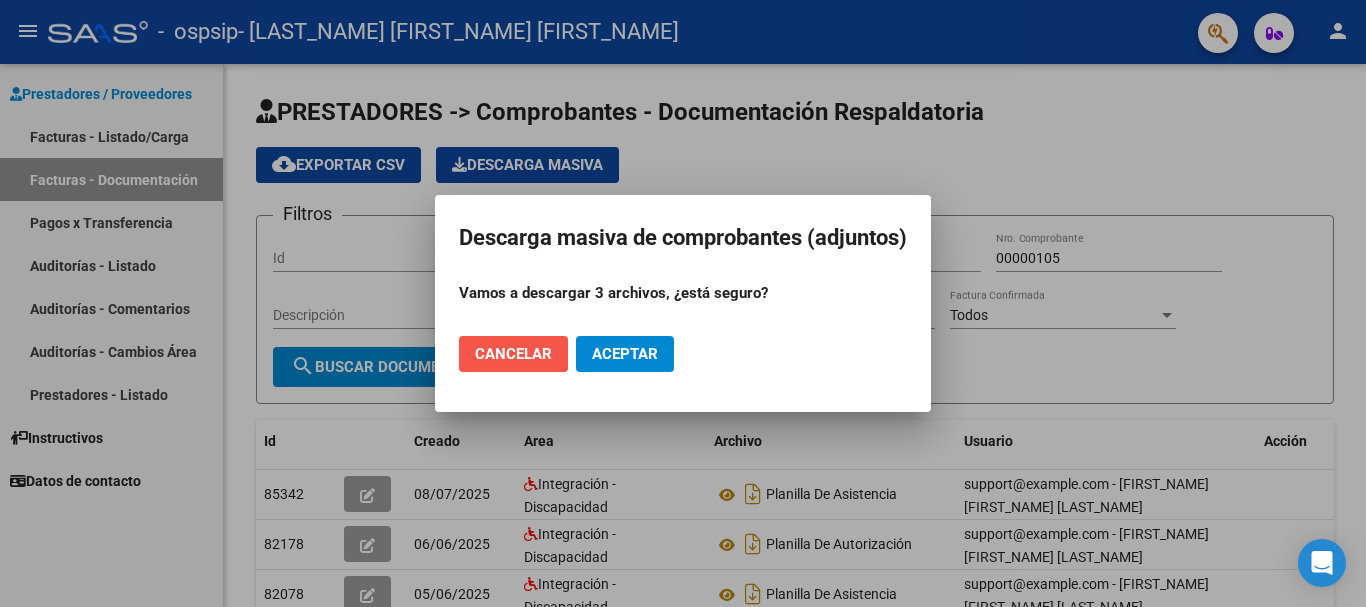 click on "Cancelar" 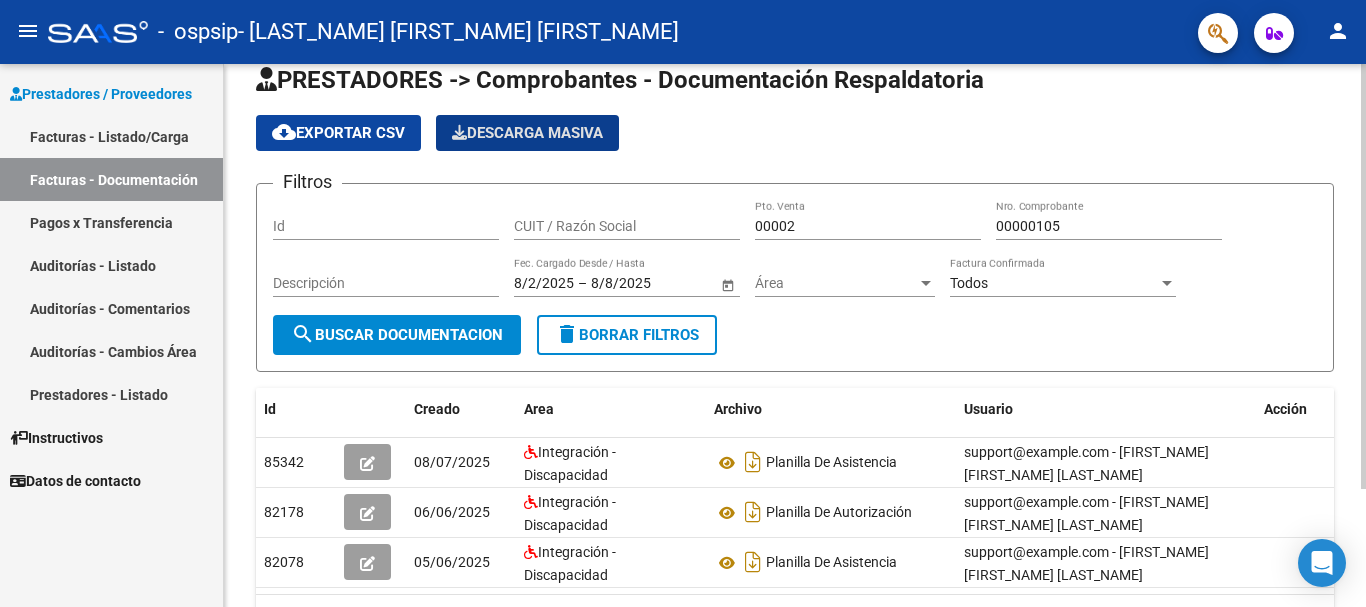 scroll, scrollTop: 0, scrollLeft: 0, axis: both 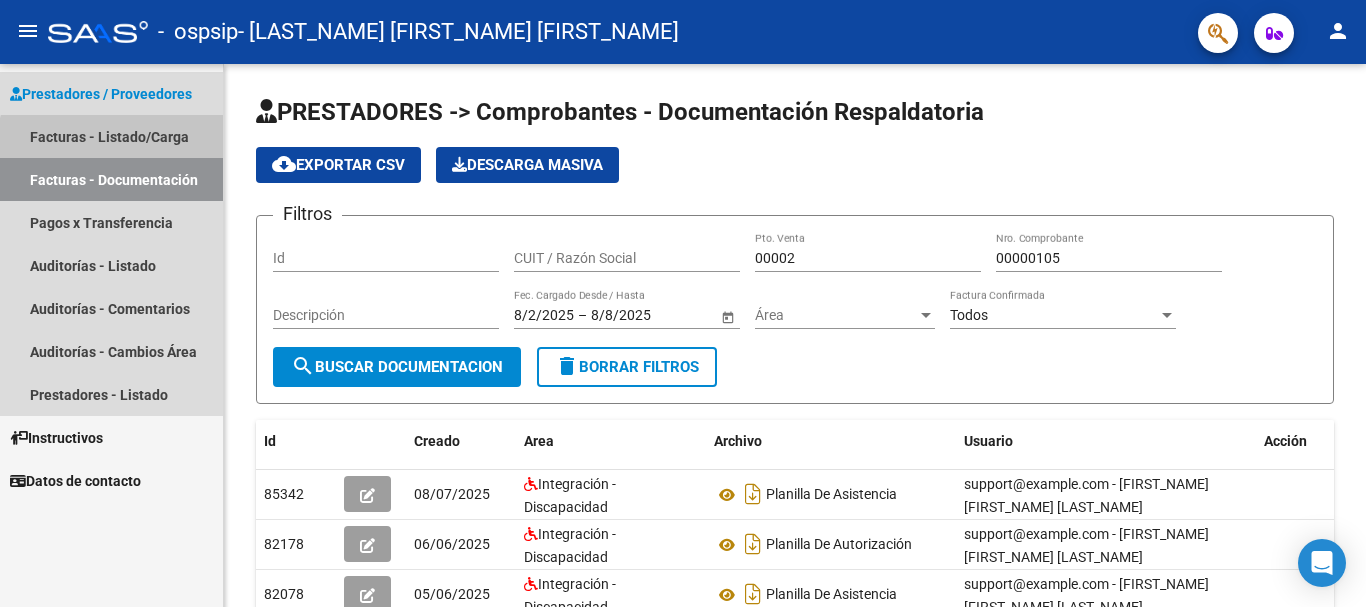 click on "Facturas - Listado/Carga" at bounding box center [111, 136] 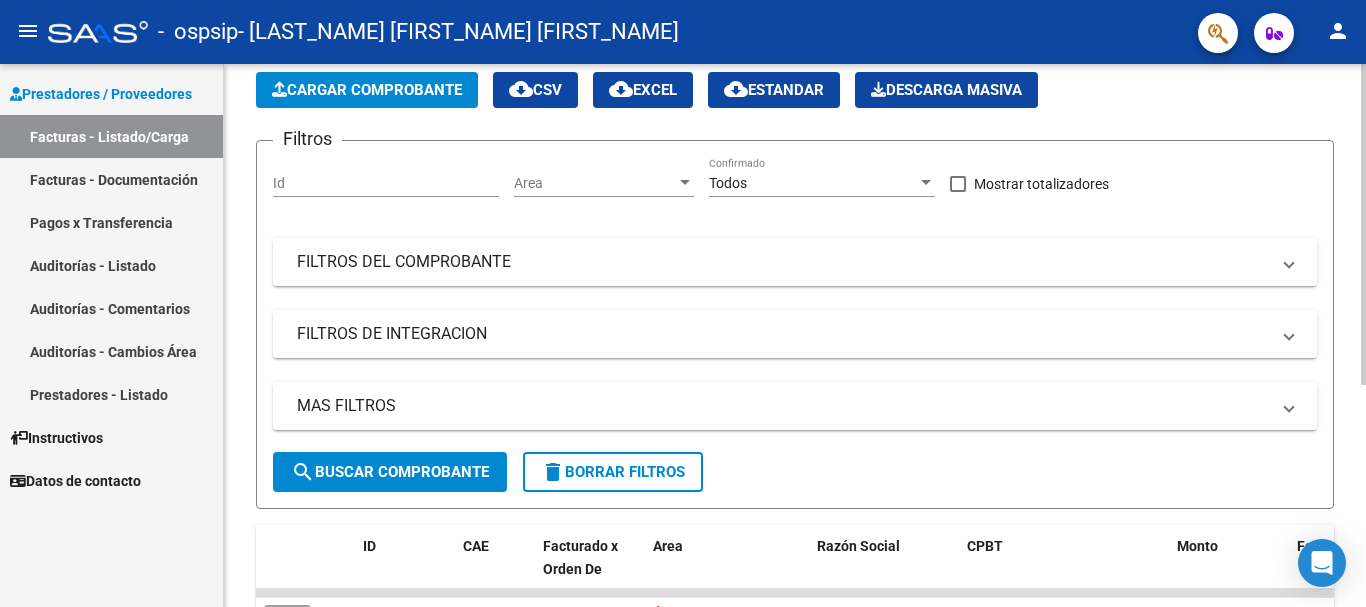 scroll, scrollTop: 0, scrollLeft: 0, axis: both 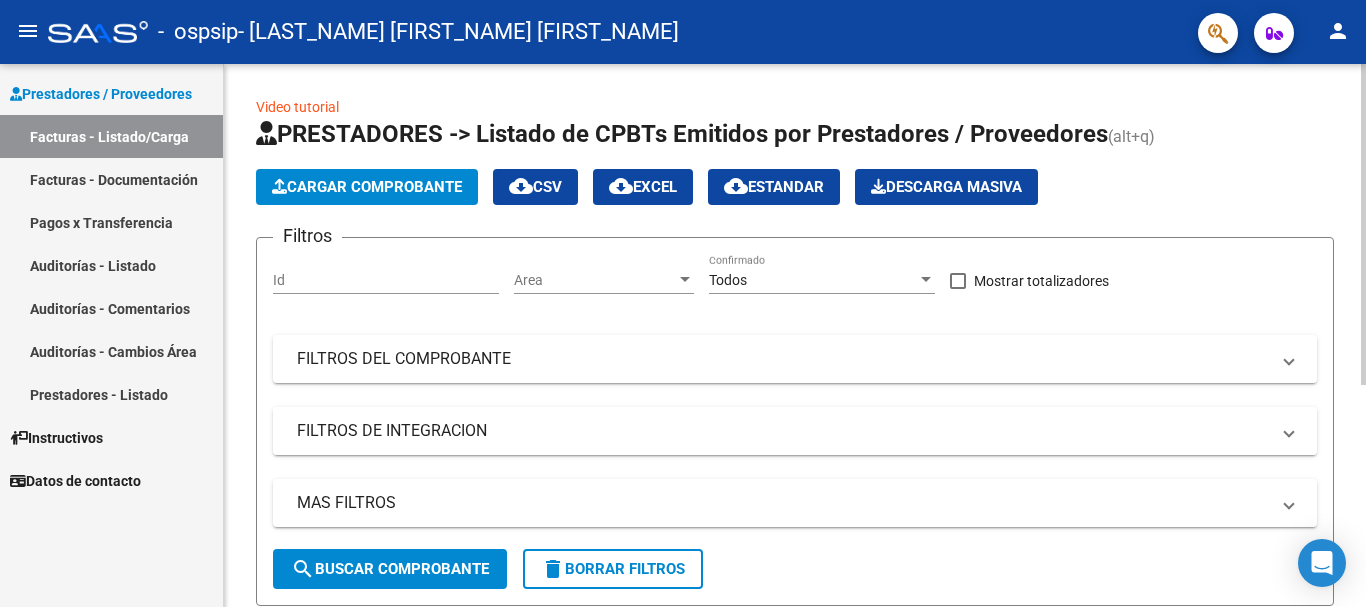 click on "FILTROS DE INTEGRACION" at bounding box center (783, 431) 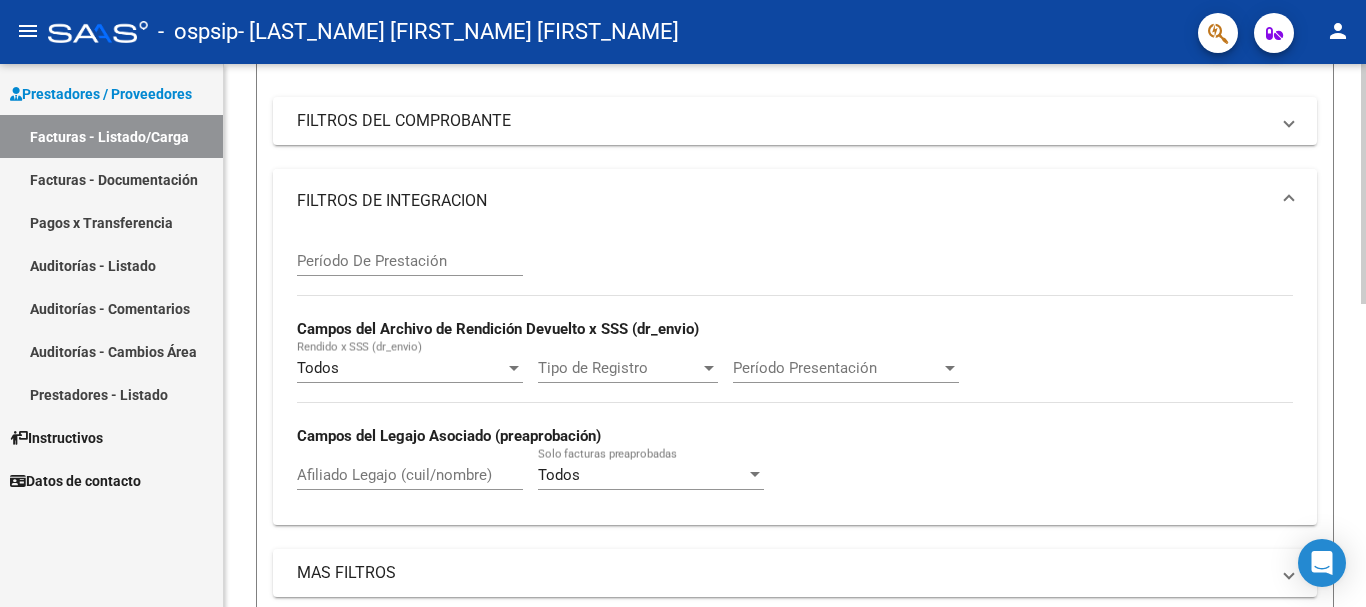 scroll, scrollTop: 200, scrollLeft: 0, axis: vertical 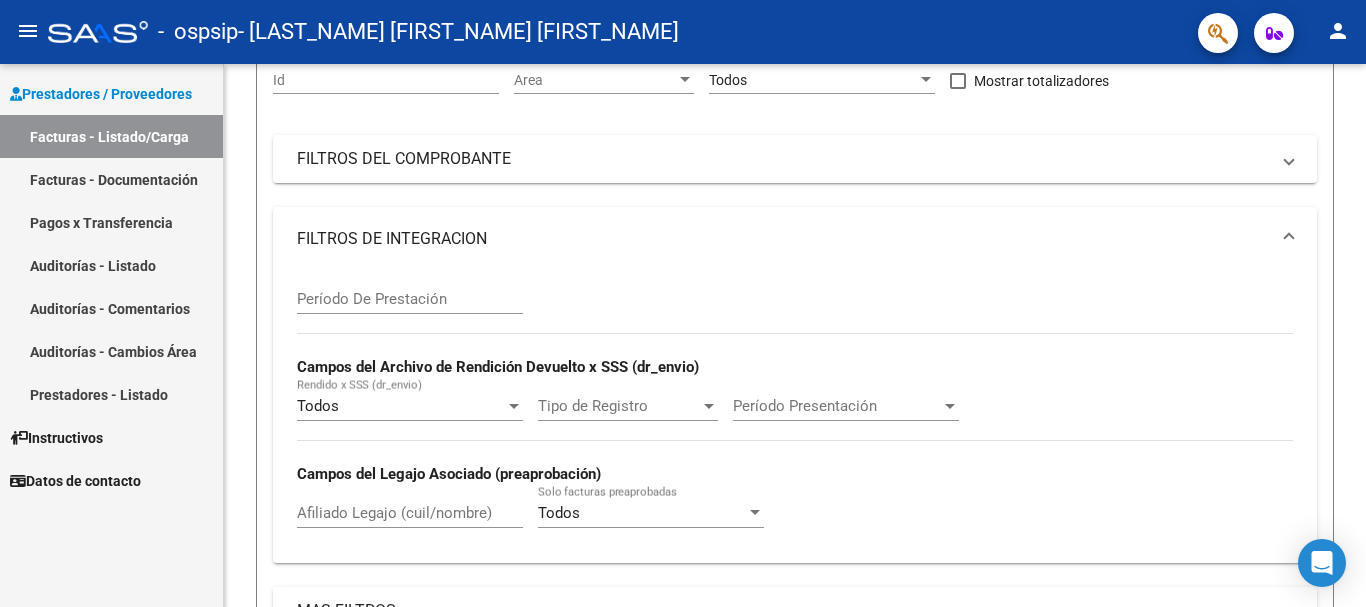 click on "Prestadores / Proveedores" at bounding box center [101, 94] 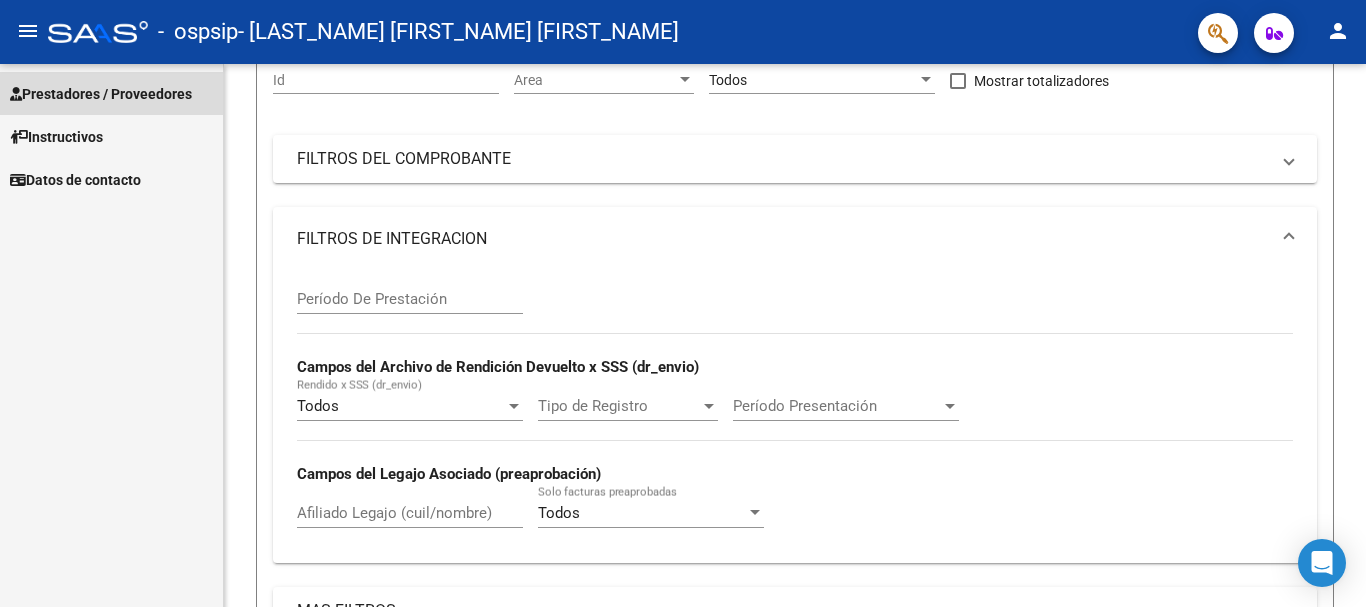 click on "Prestadores / Proveedores" at bounding box center (101, 94) 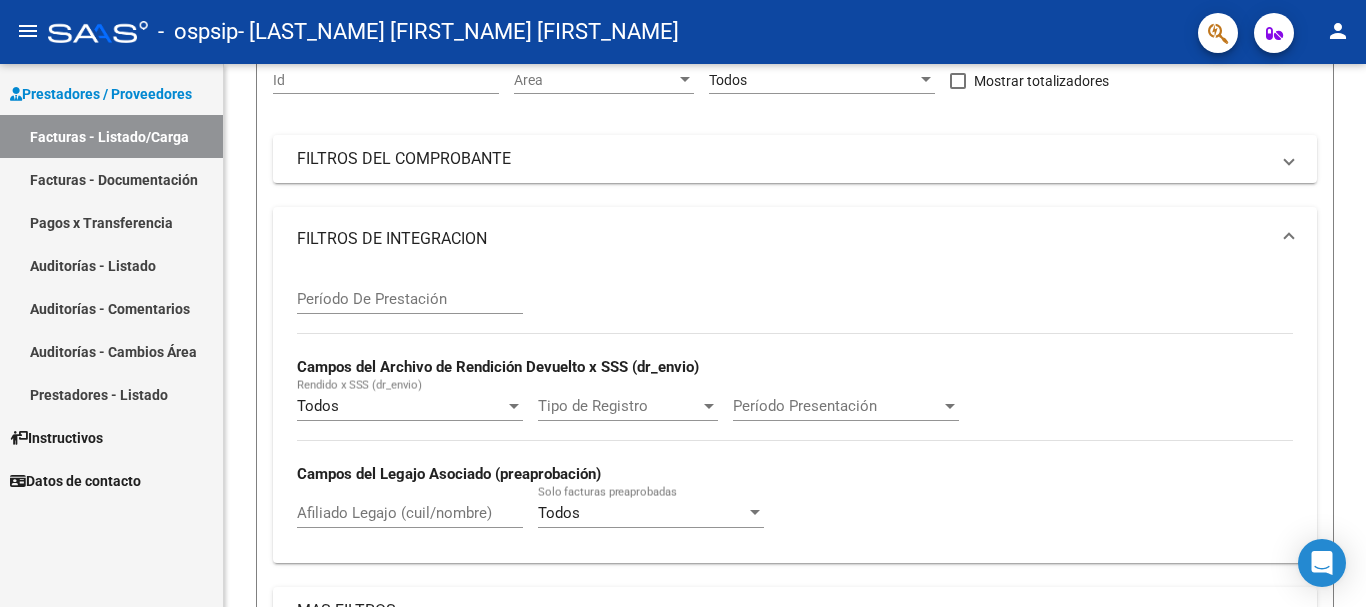 click on "Facturas - Listado/Carga" at bounding box center (111, 136) 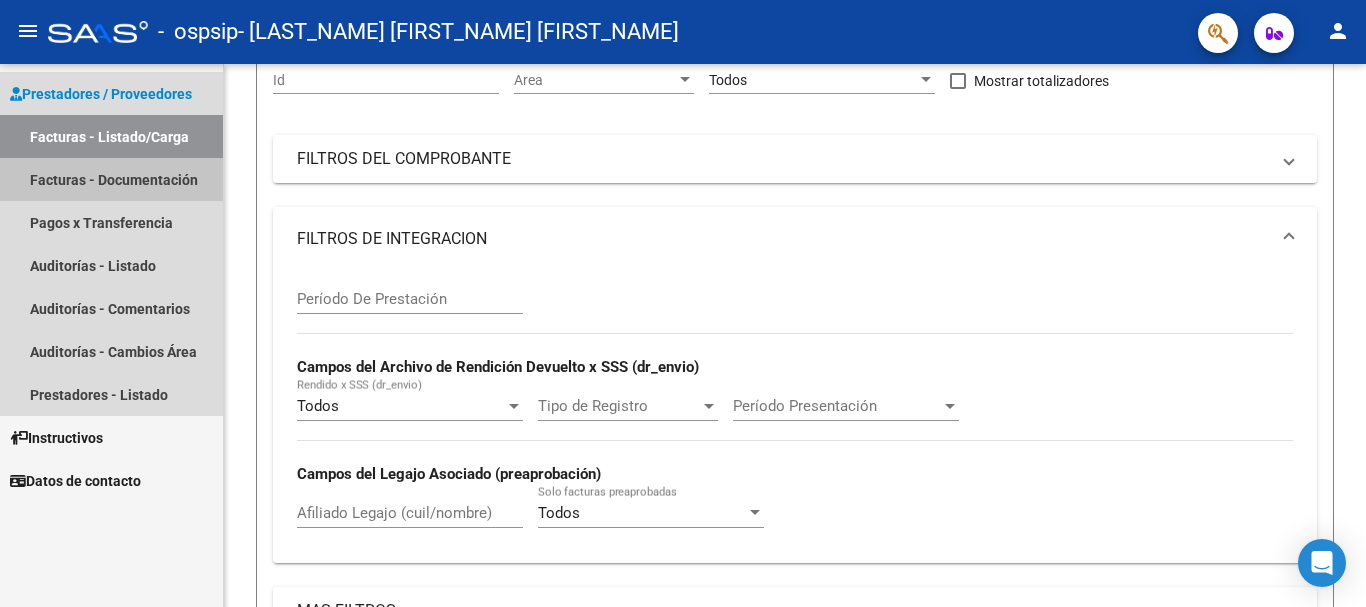 click on "Facturas - Documentación" at bounding box center (111, 179) 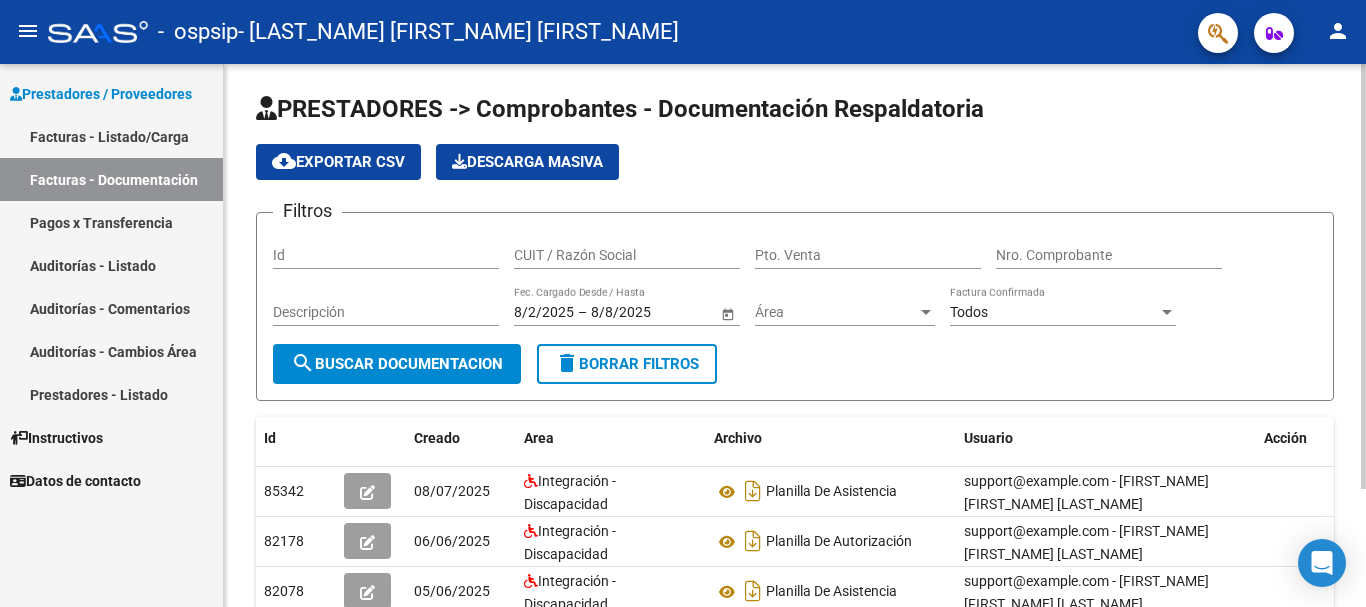 scroll, scrollTop: 0, scrollLeft: 0, axis: both 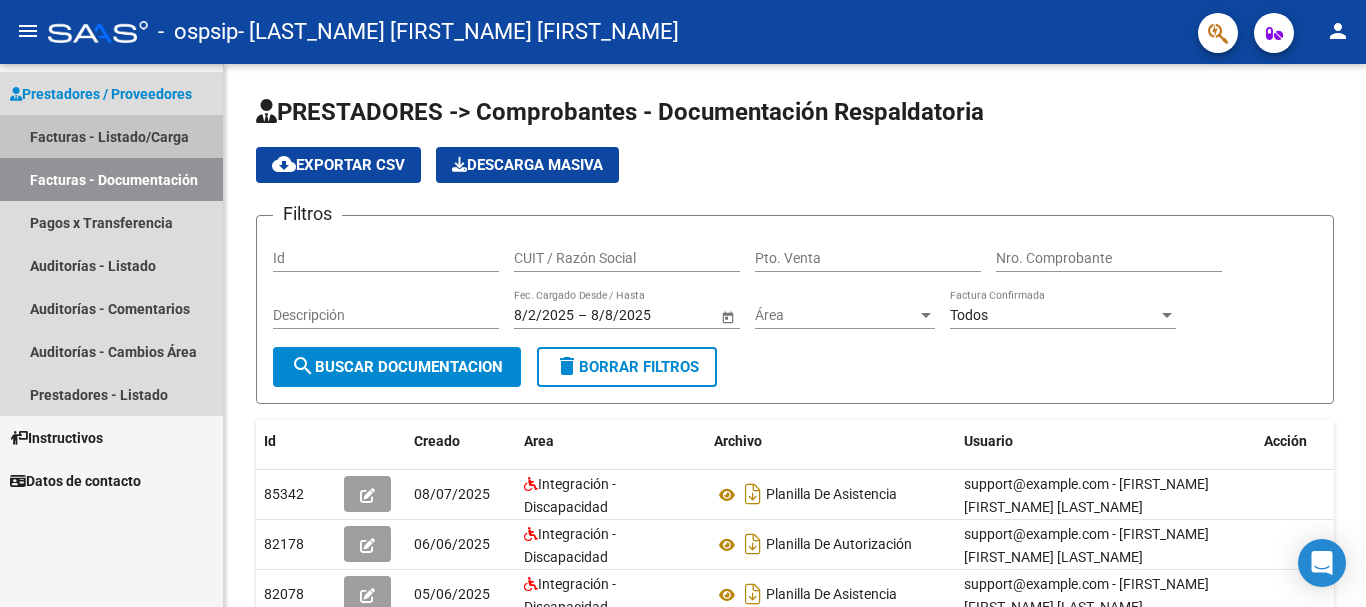 click on "Facturas - Listado/Carga" at bounding box center (111, 136) 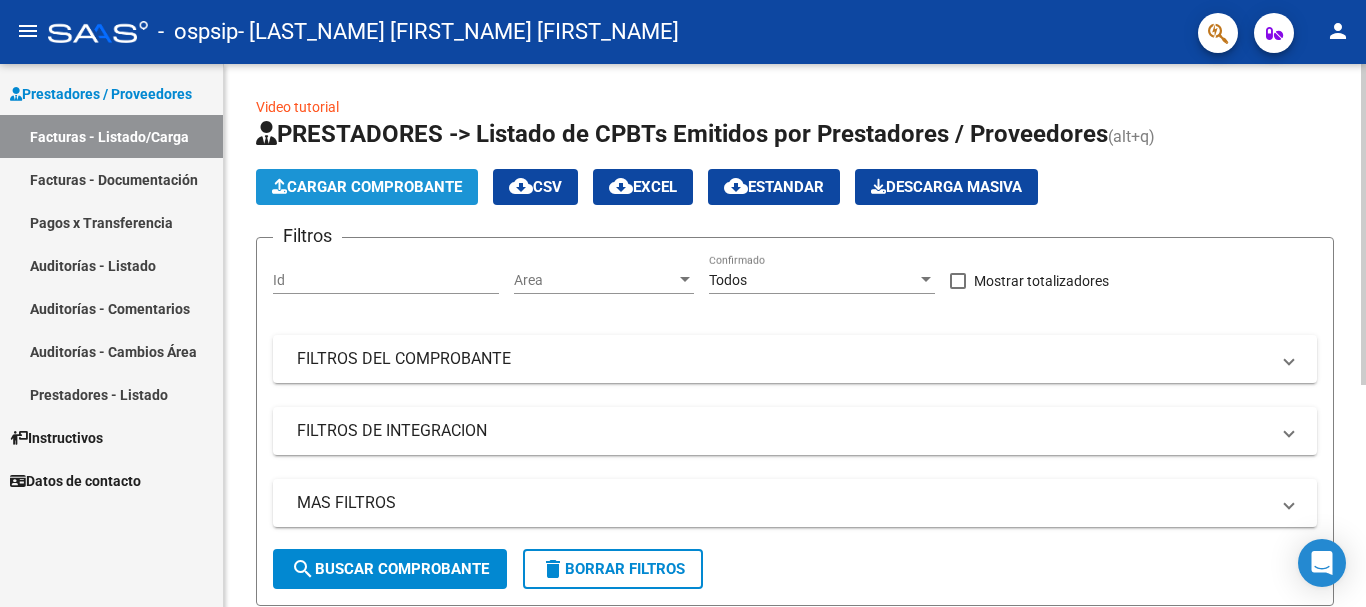 click on "Cargar Comprobante" 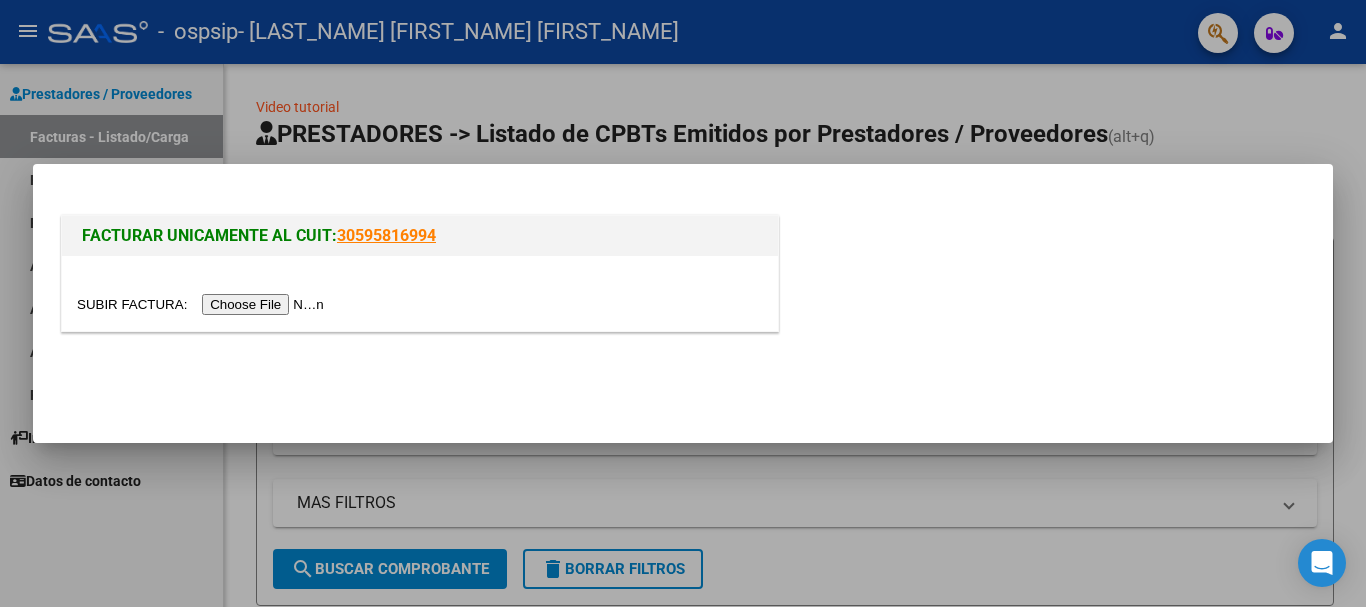 click at bounding box center [203, 304] 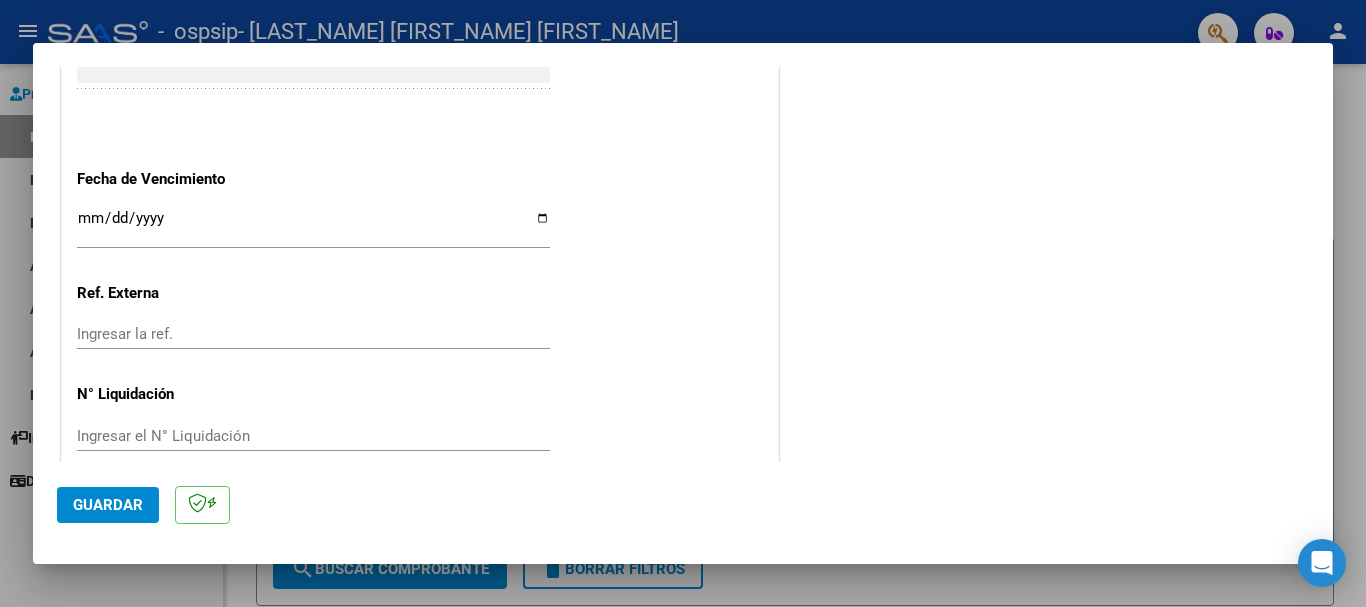 scroll, scrollTop: 1327, scrollLeft: 0, axis: vertical 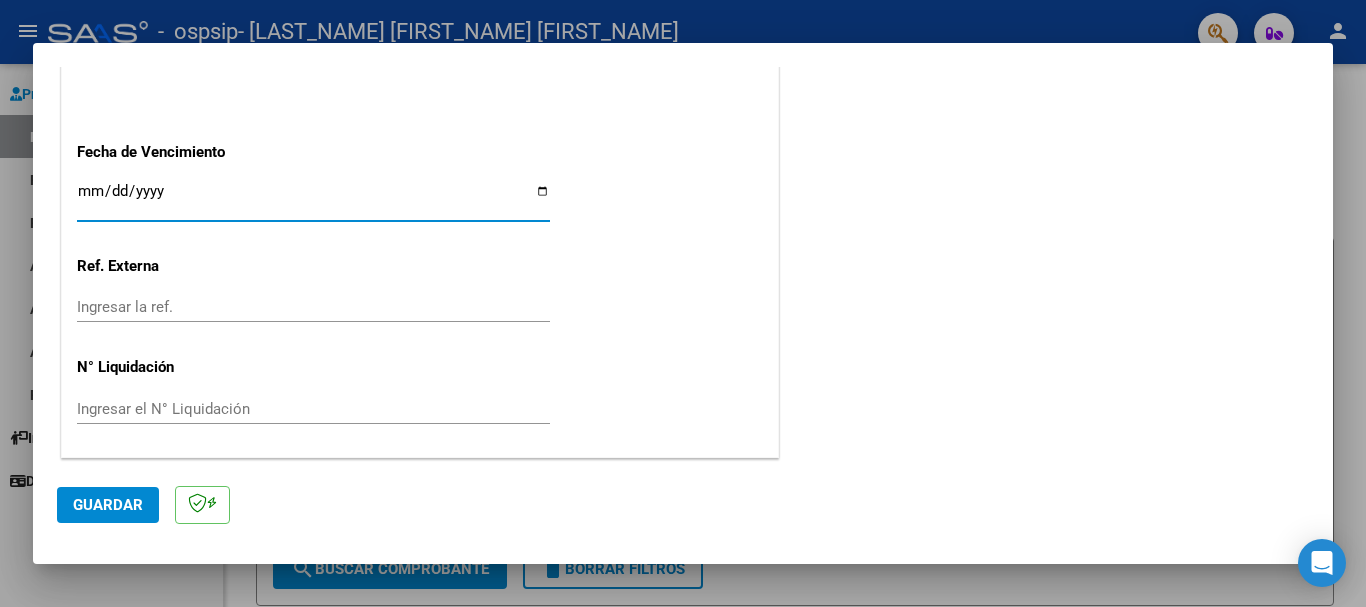 click on "Ingresar la fecha" at bounding box center [313, 199] 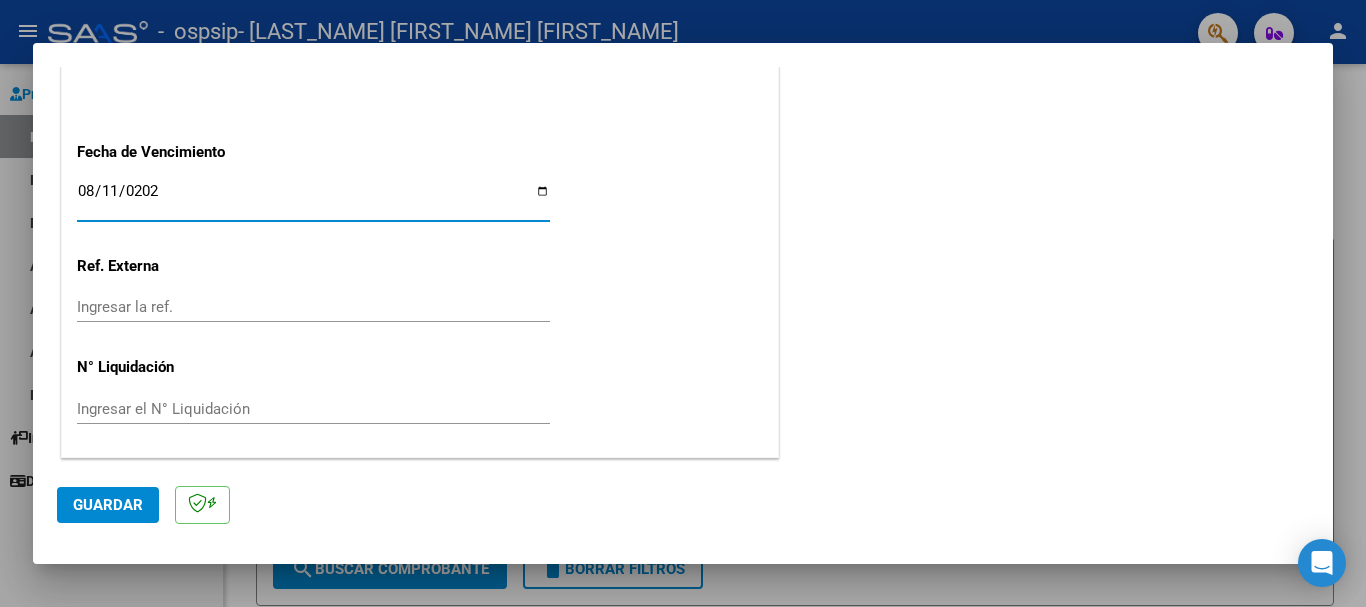 type on "2025-08-11" 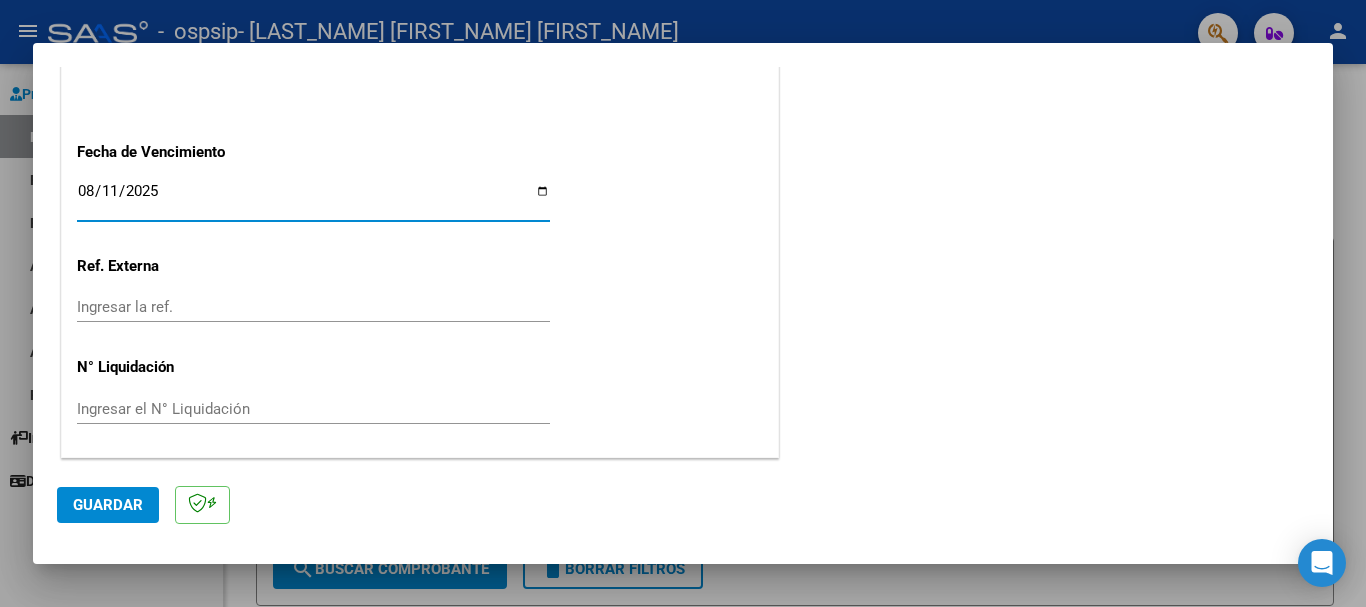 click on "Ingresar el N° Liquidación" at bounding box center [313, 409] 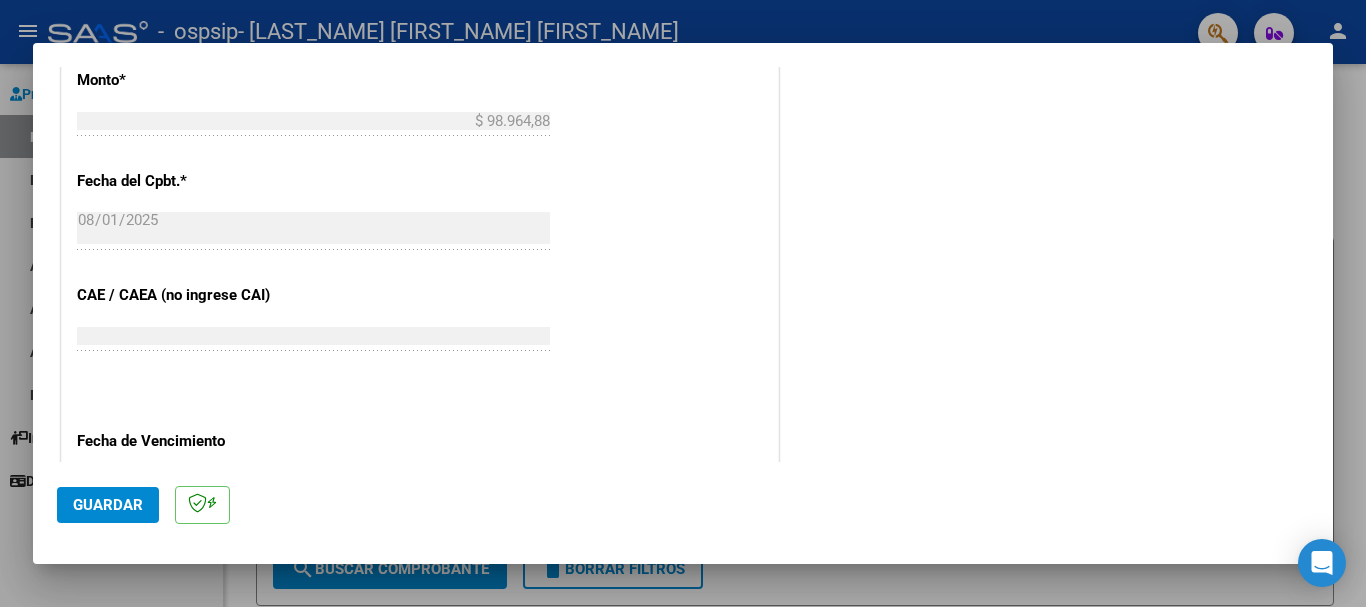 scroll, scrollTop: 1027, scrollLeft: 0, axis: vertical 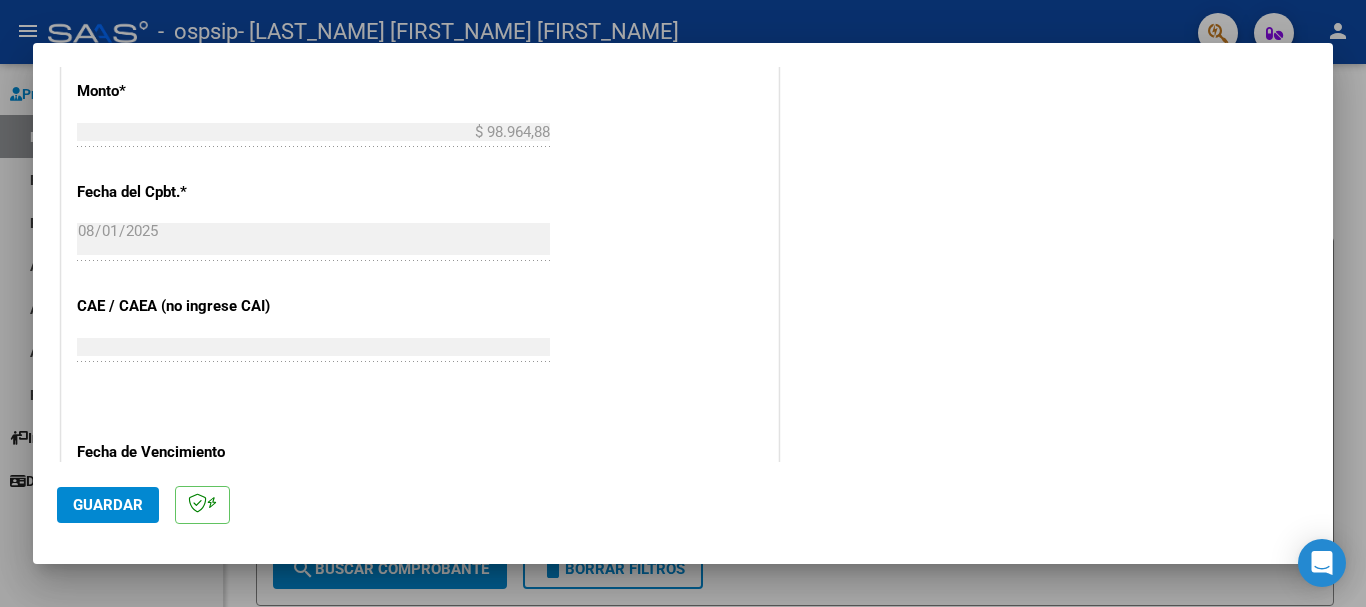 type on "98964.88" 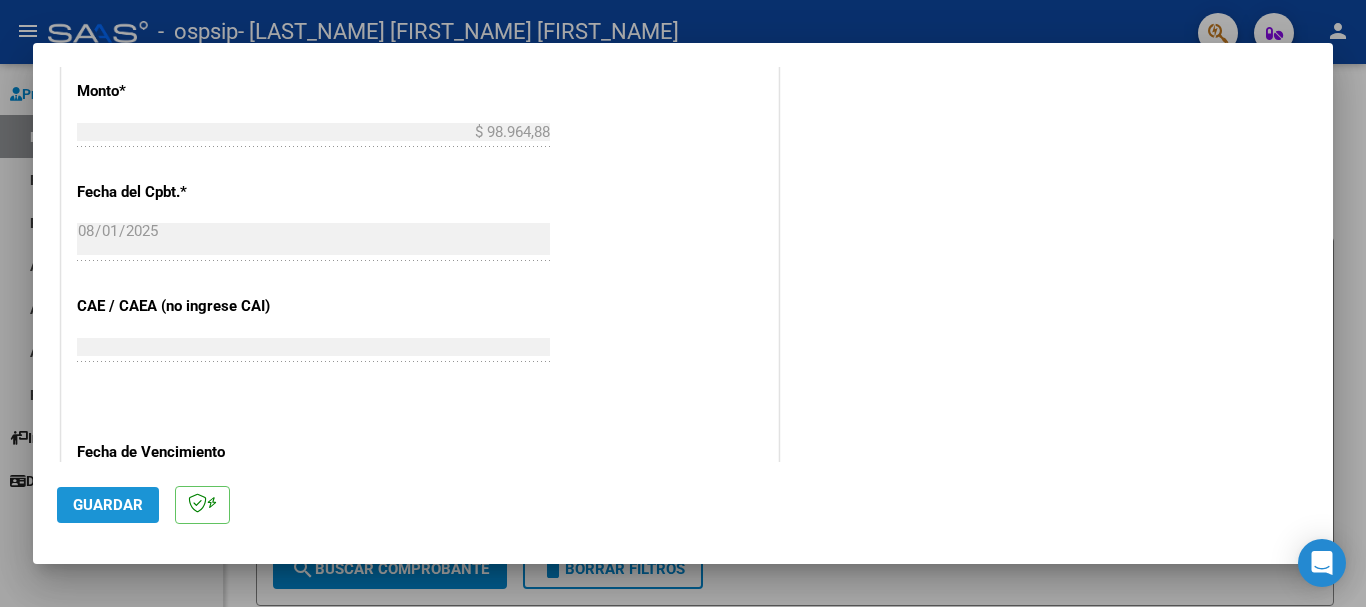 click on "Guardar" 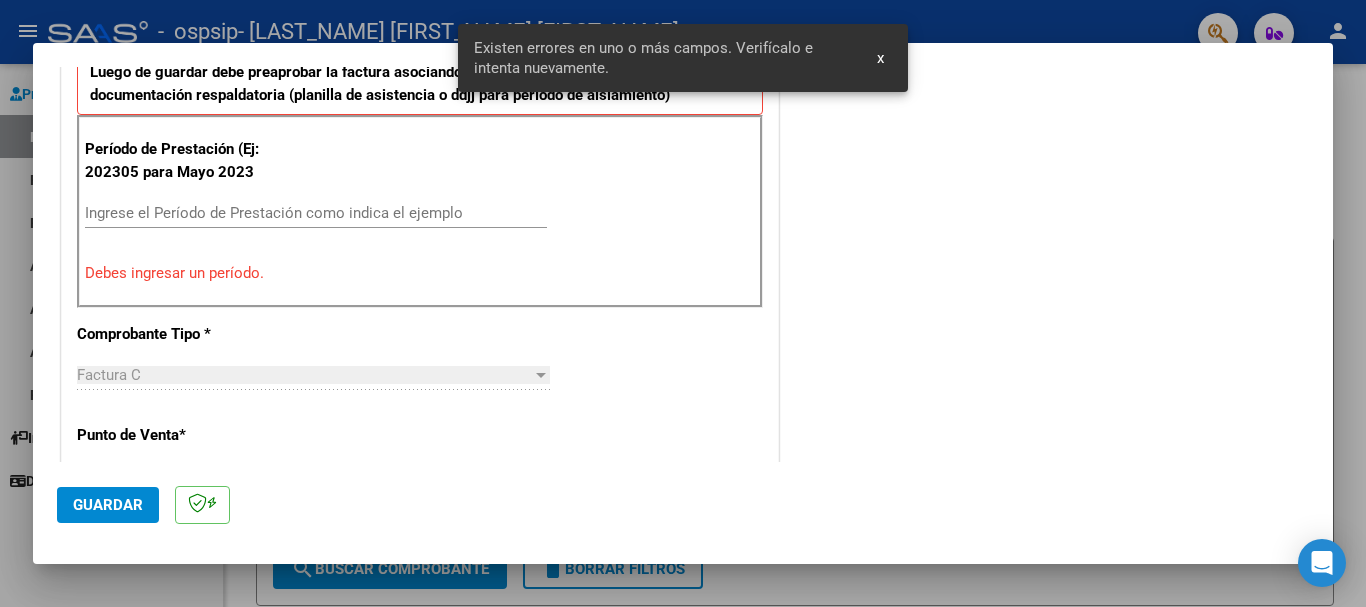 scroll, scrollTop: 462, scrollLeft: 0, axis: vertical 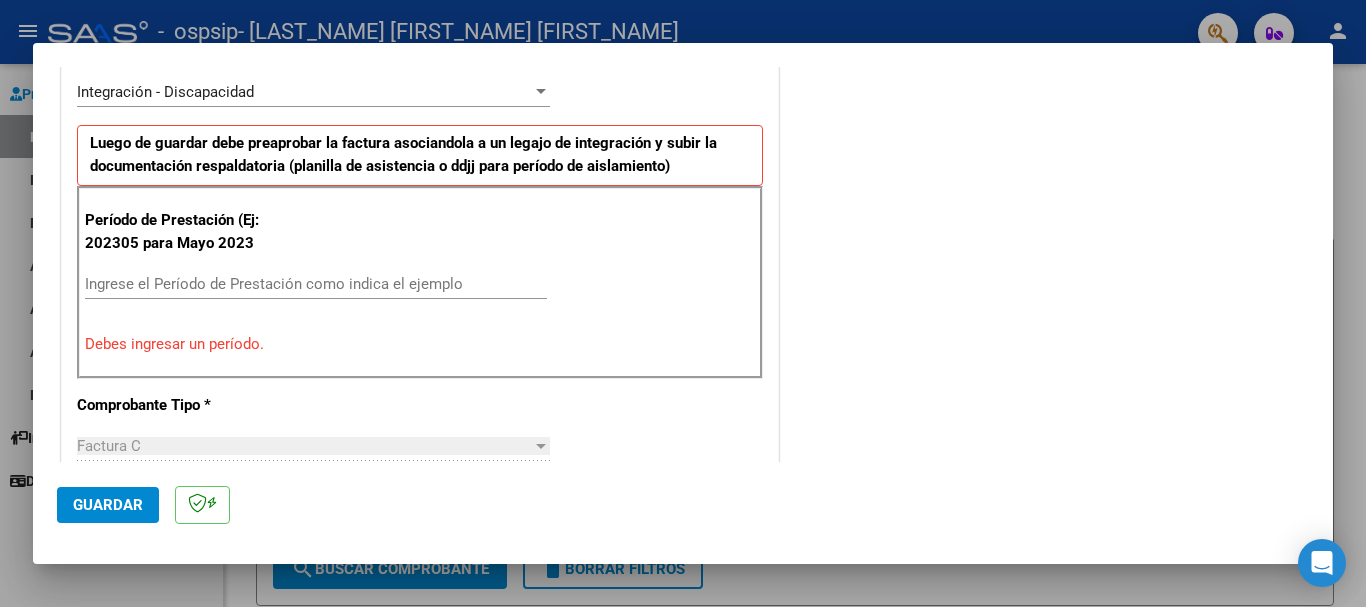 click on "Ingrese el Período de Prestación como indica el ejemplo" at bounding box center [316, 284] 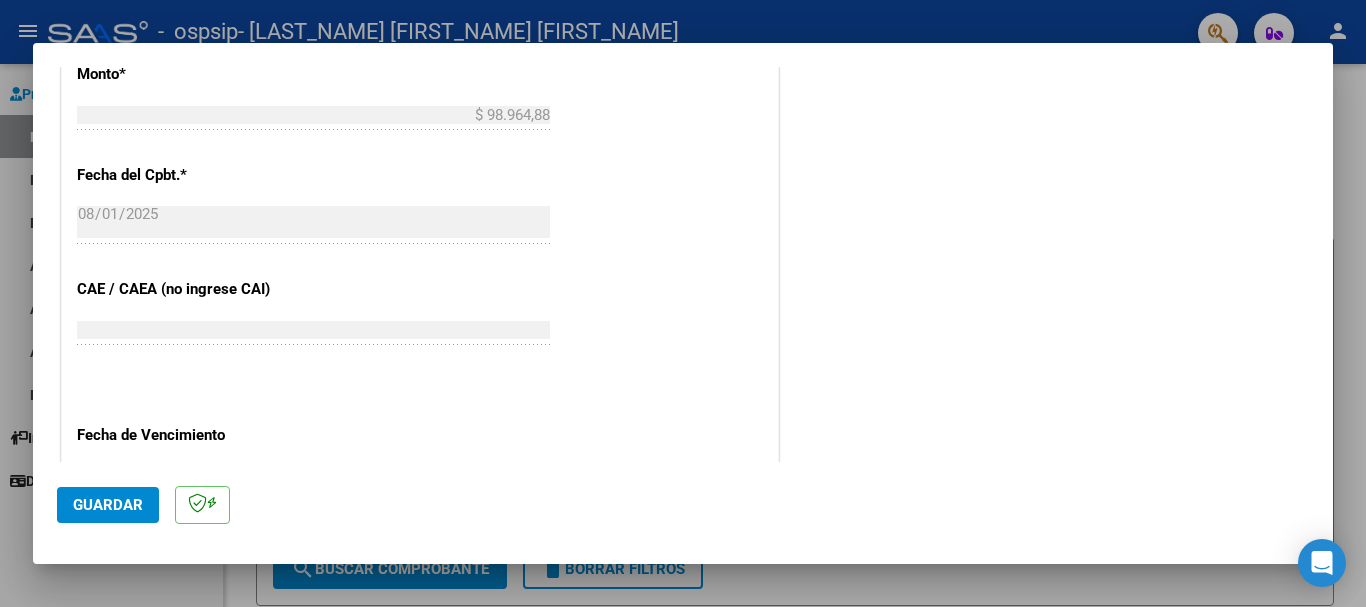 scroll, scrollTop: 1062, scrollLeft: 0, axis: vertical 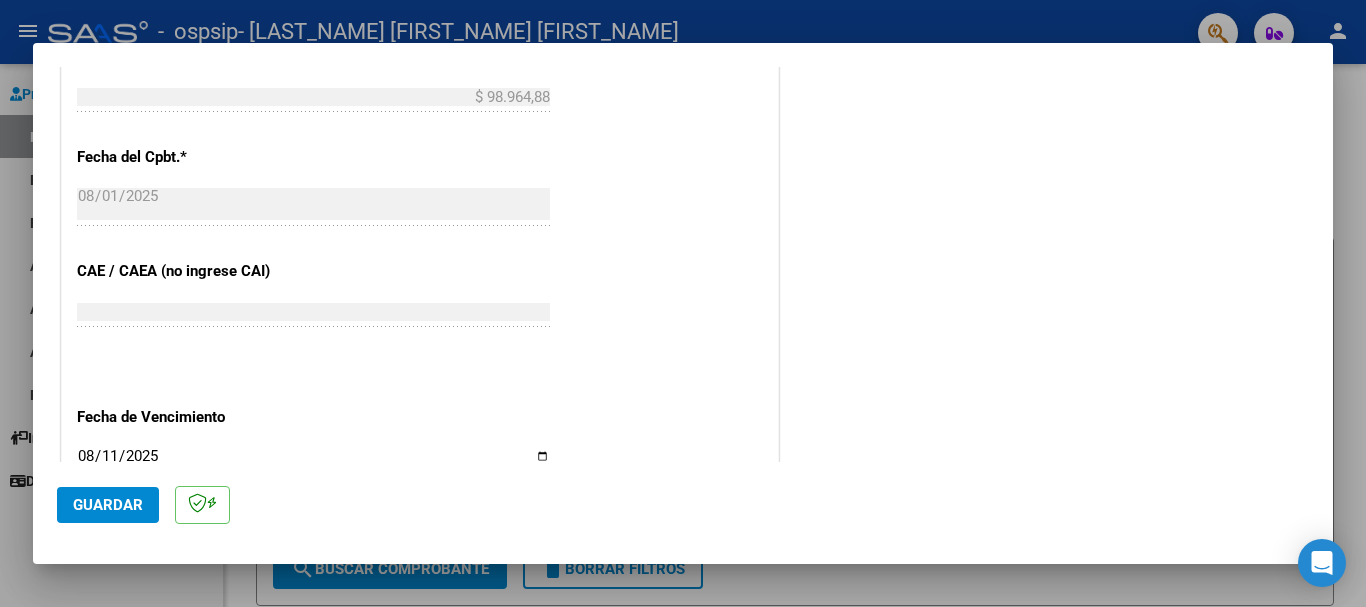 type on "202507" 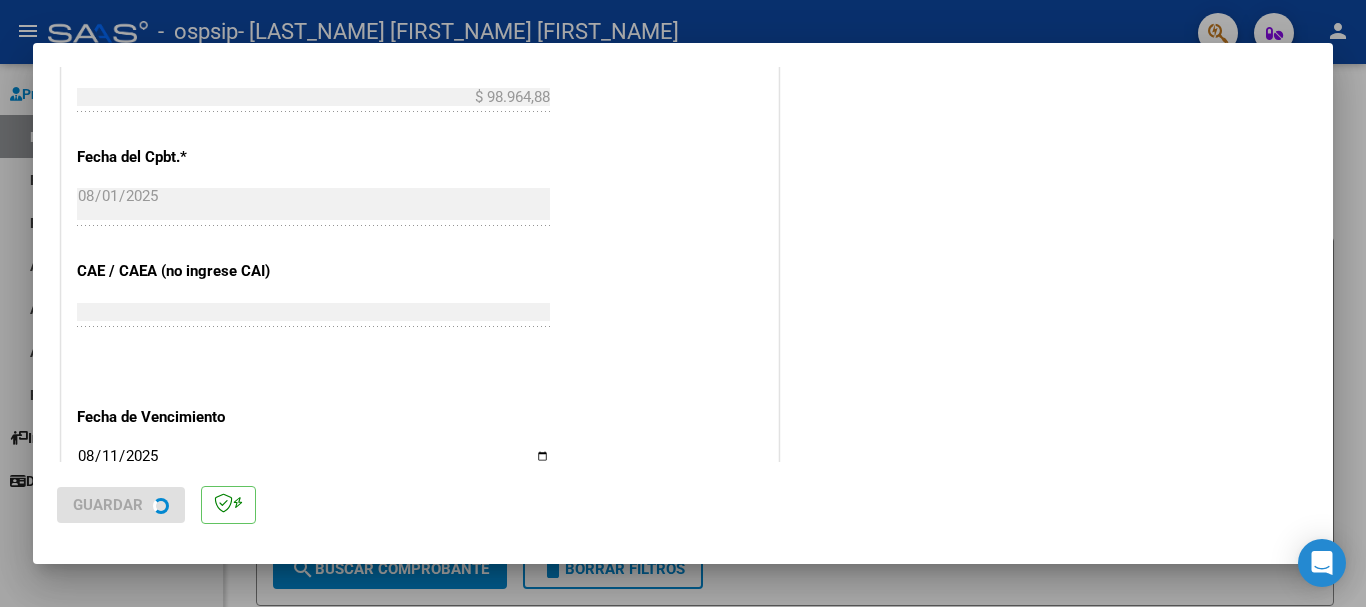 scroll, scrollTop: 0, scrollLeft: 0, axis: both 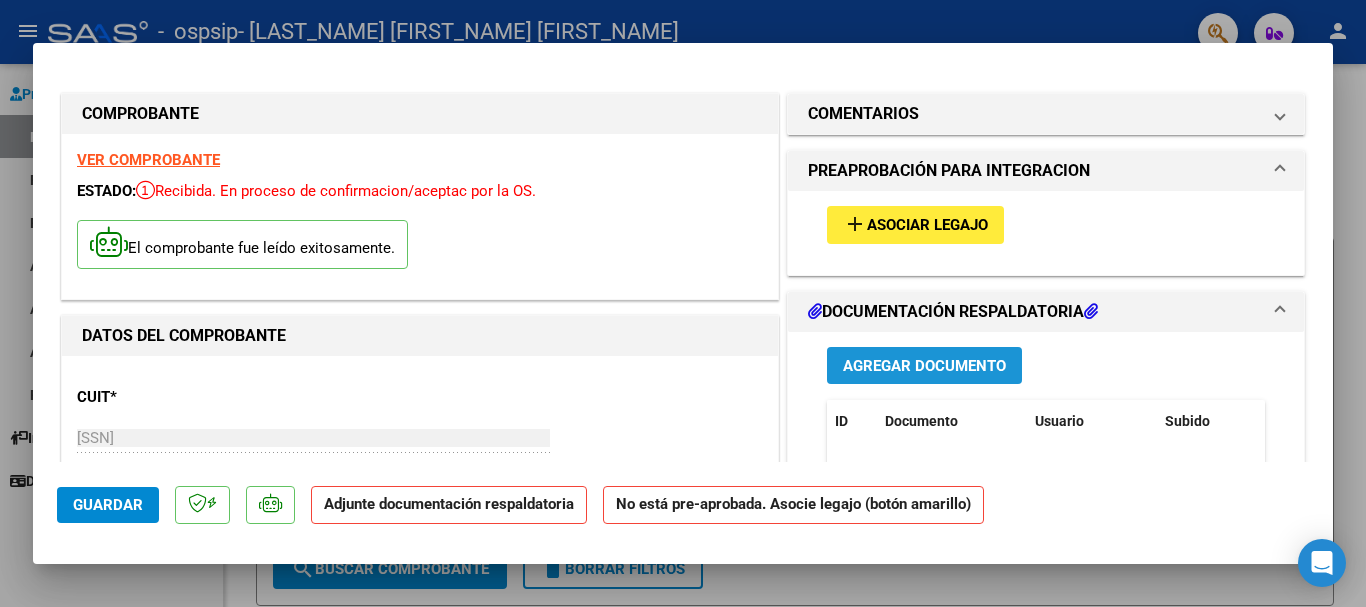 click on "Agregar Documento" at bounding box center (924, 366) 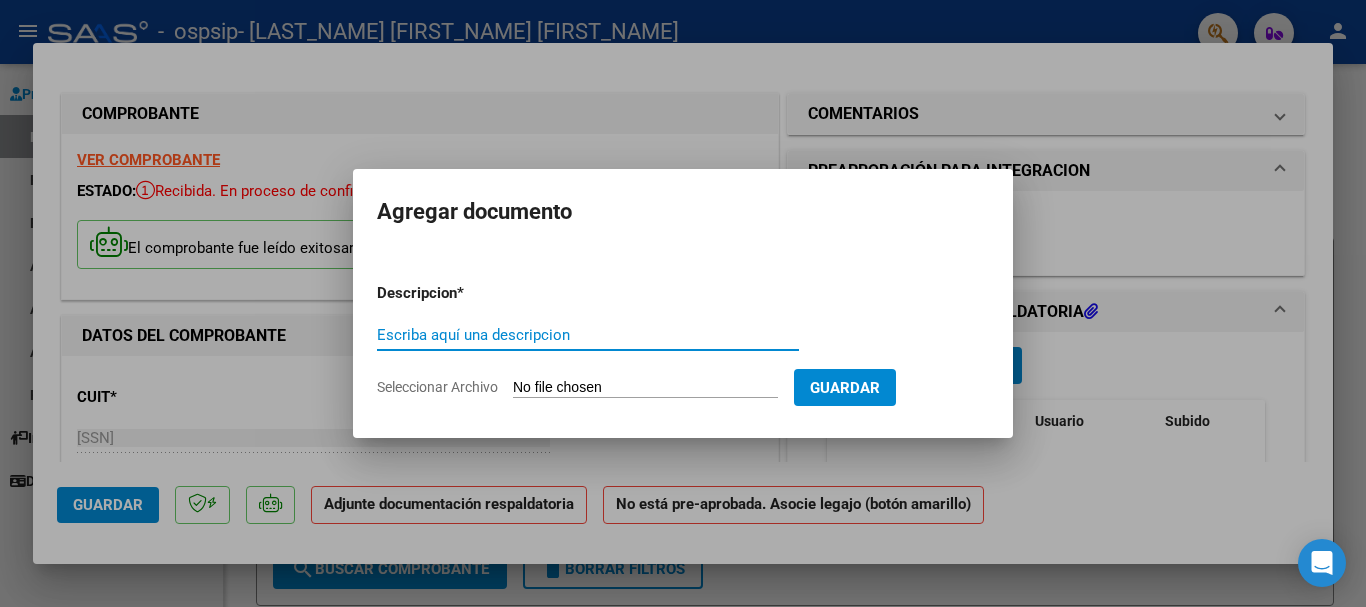 click on "Escriba aquí una descripcion" at bounding box center (588, 335) 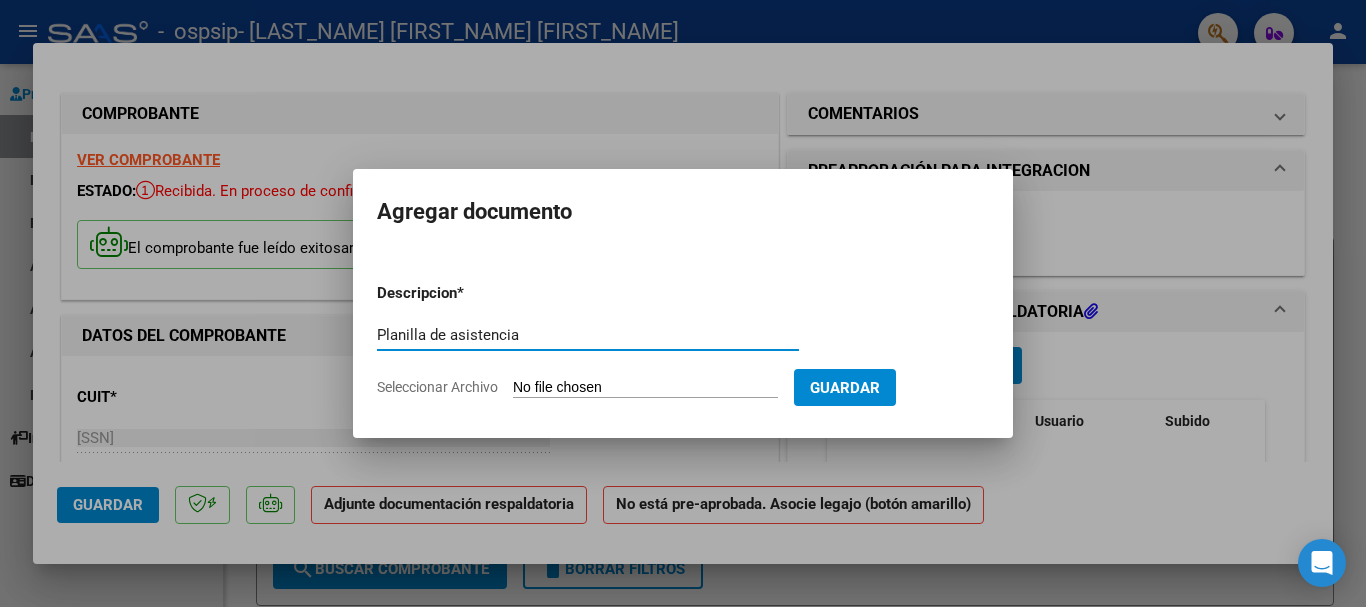 type on "Planilla de asistencia" 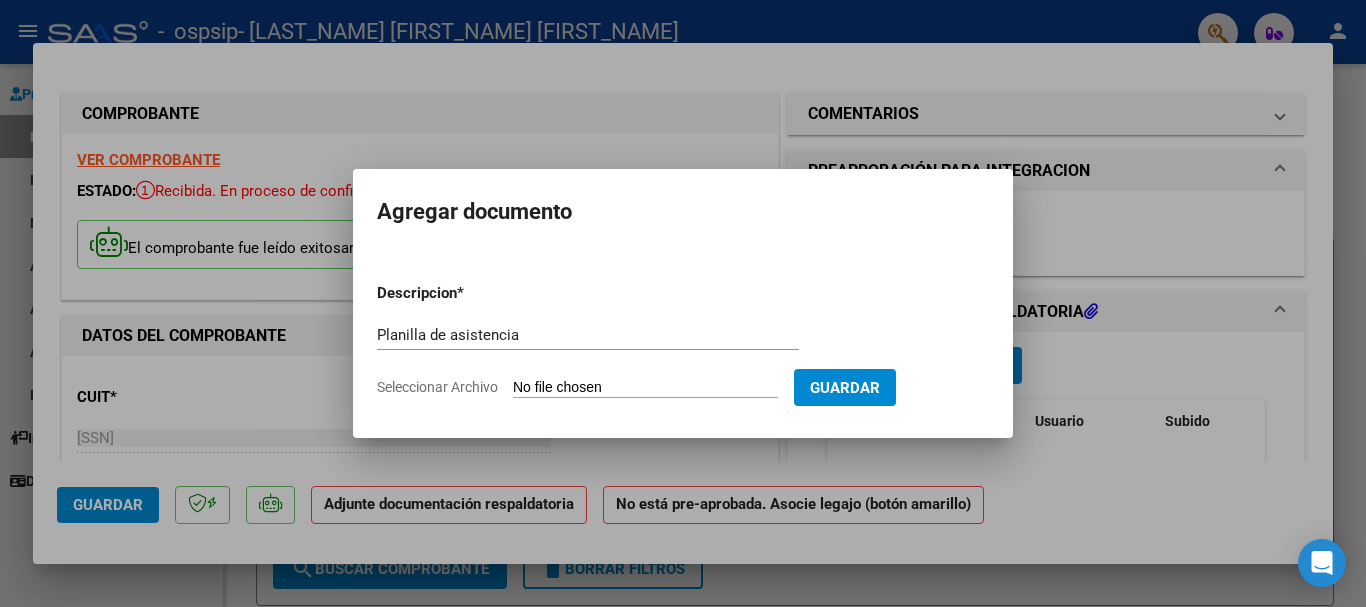 click on "Seleccionar Archivo" at bounding box center [645, 388] 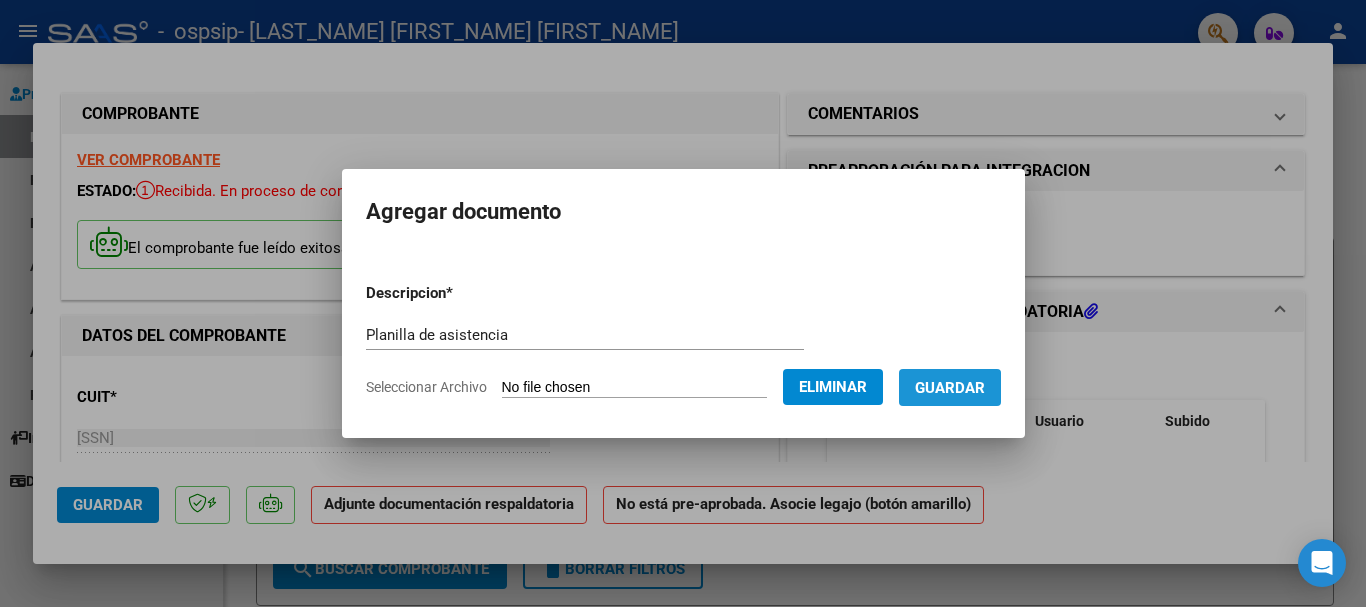 click on "Guardar" at bounding box center (950, 388) 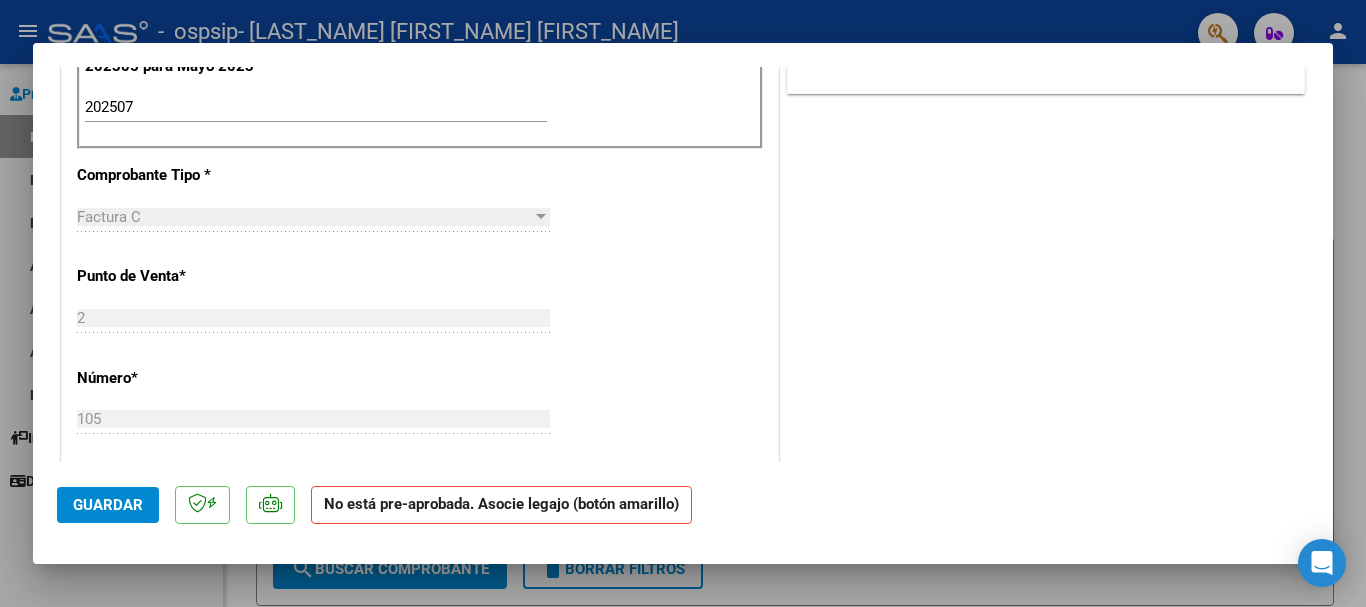 scroll, scrollTop: 542, scrollLeft: 0, axis: vertical 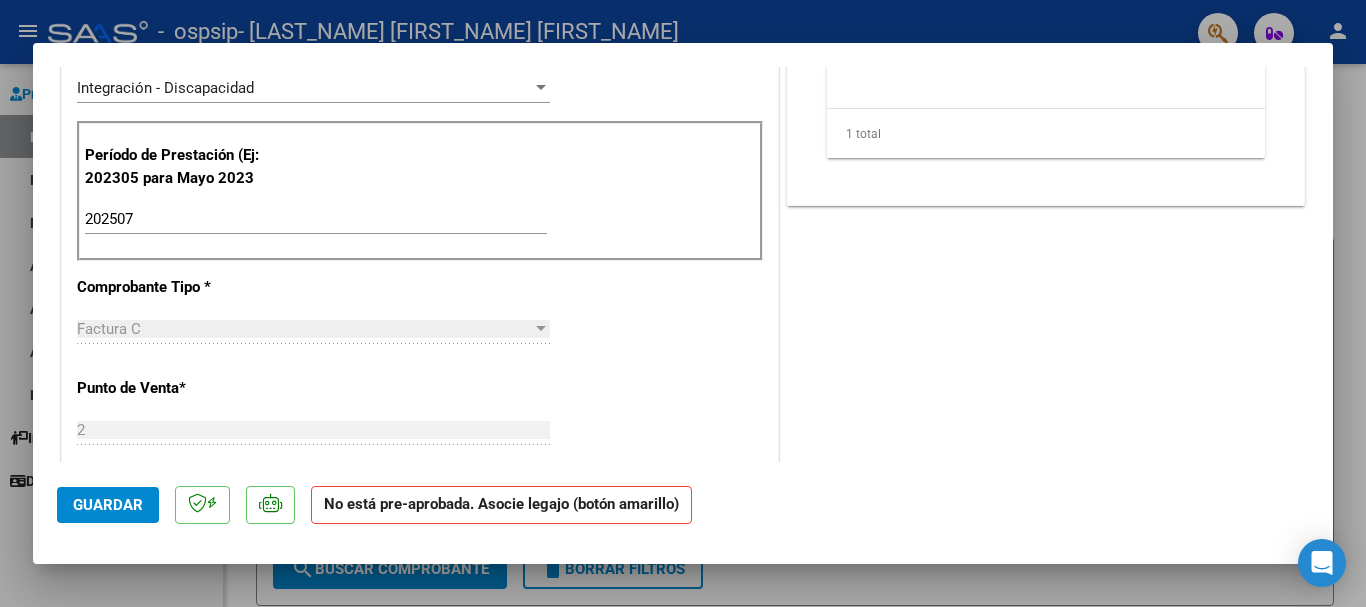 click on "Guardar" 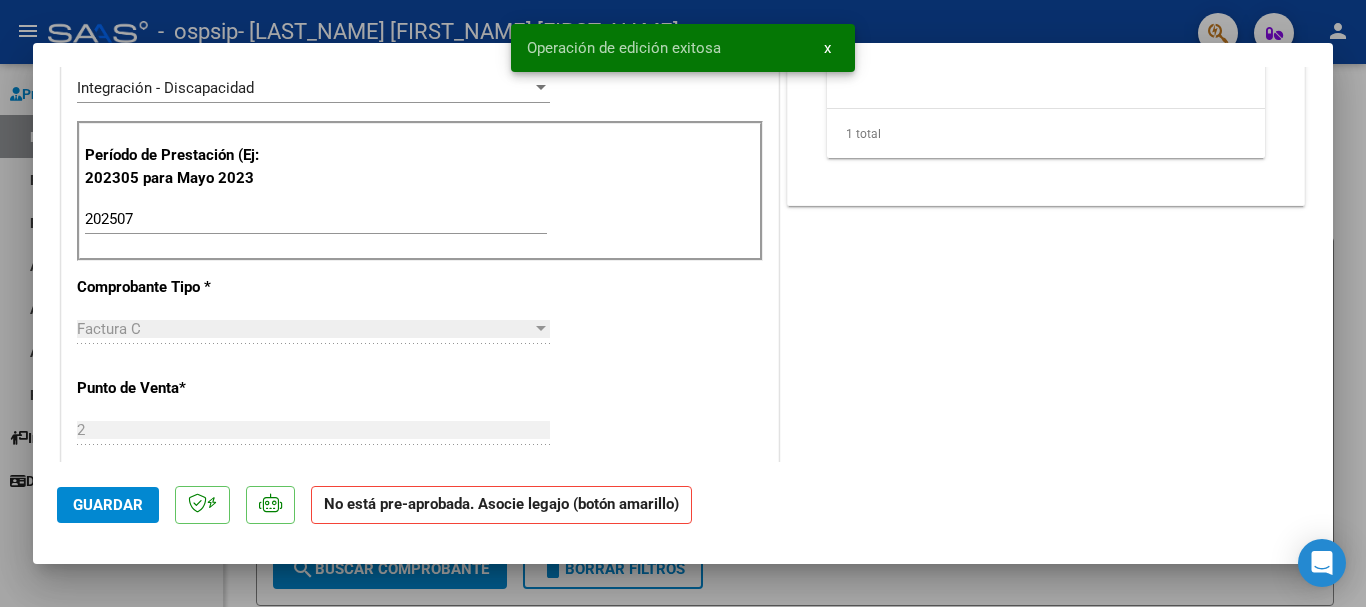 click at bounding box center [683, 303] 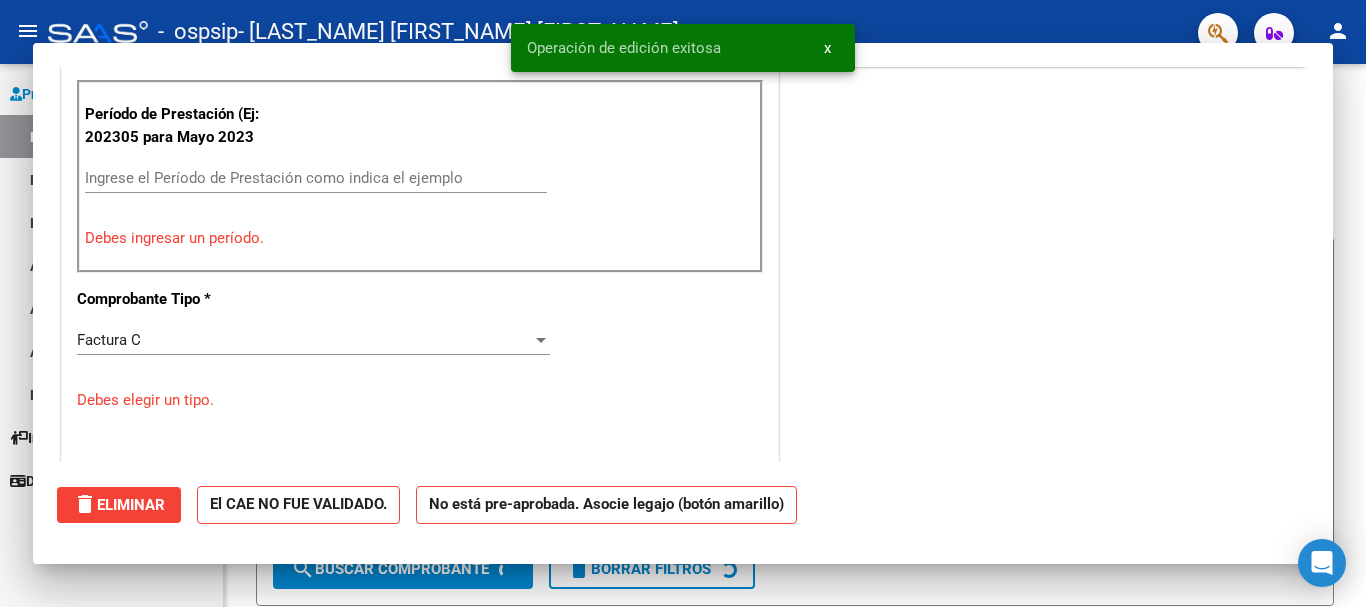 scroll, scrollTop: 0, scrollLeft: 0, axis: both 